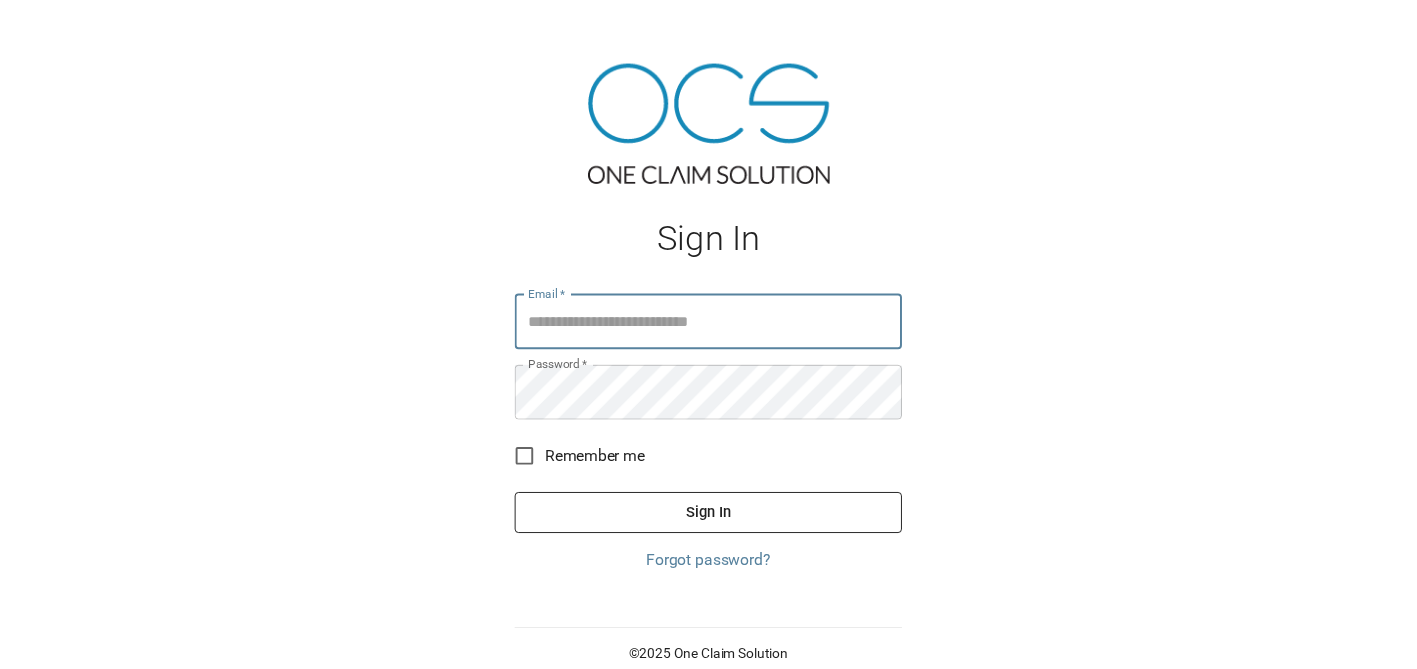 scroll, scrollTop: 0, scrollLeft: 0, axis: both 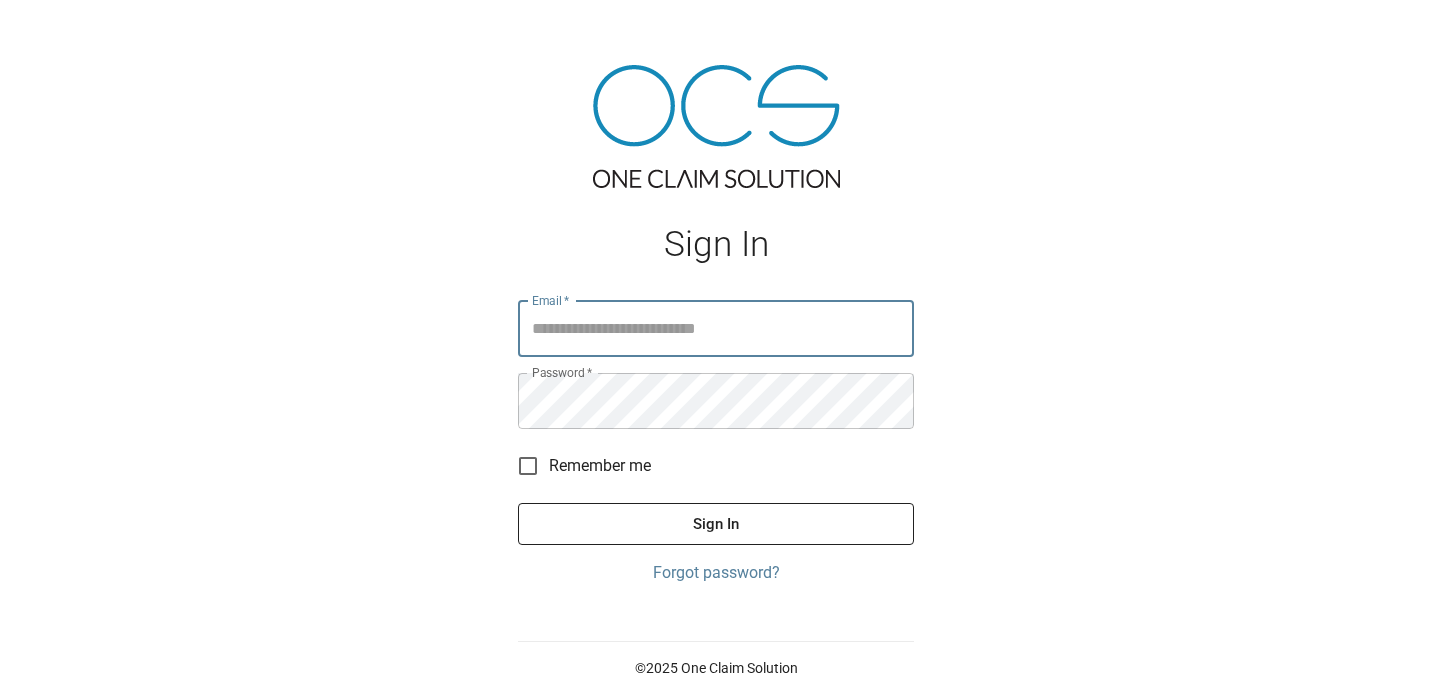 type on "**********" 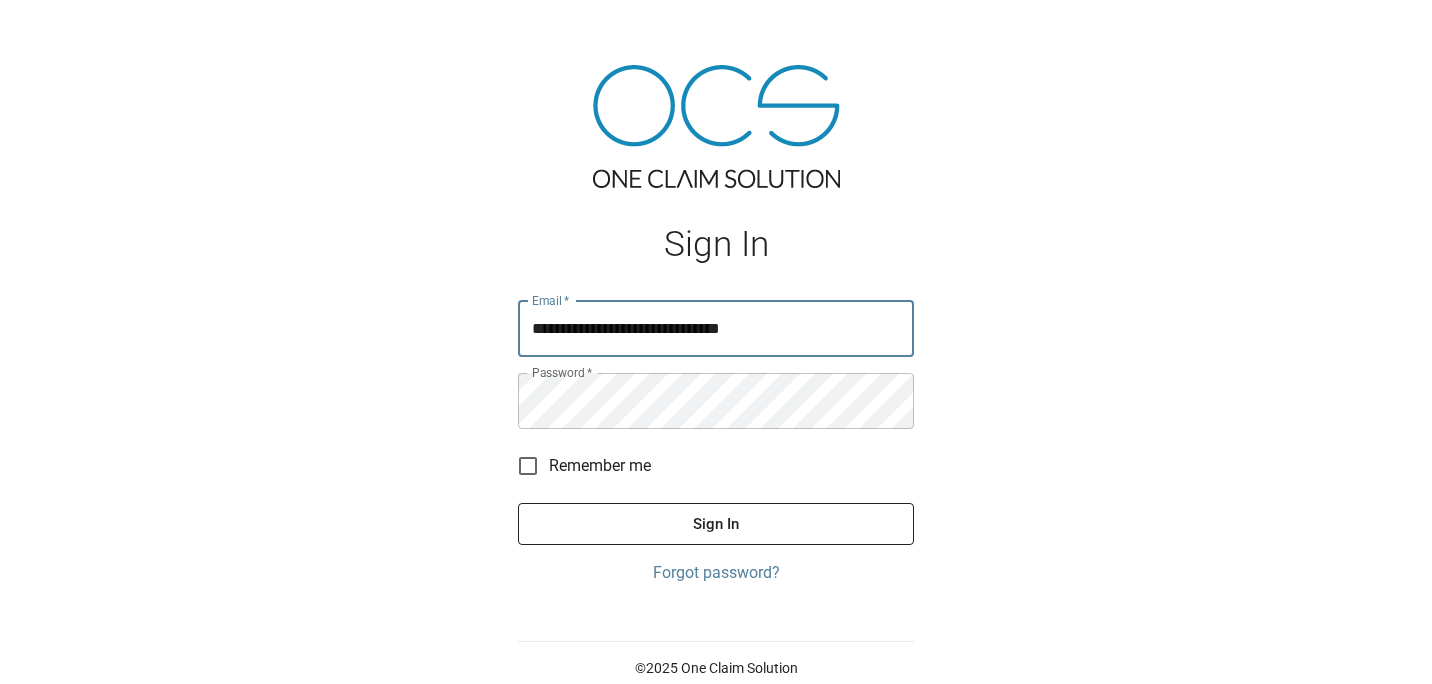 click on "Sign In" at bounding box center (716, 524) 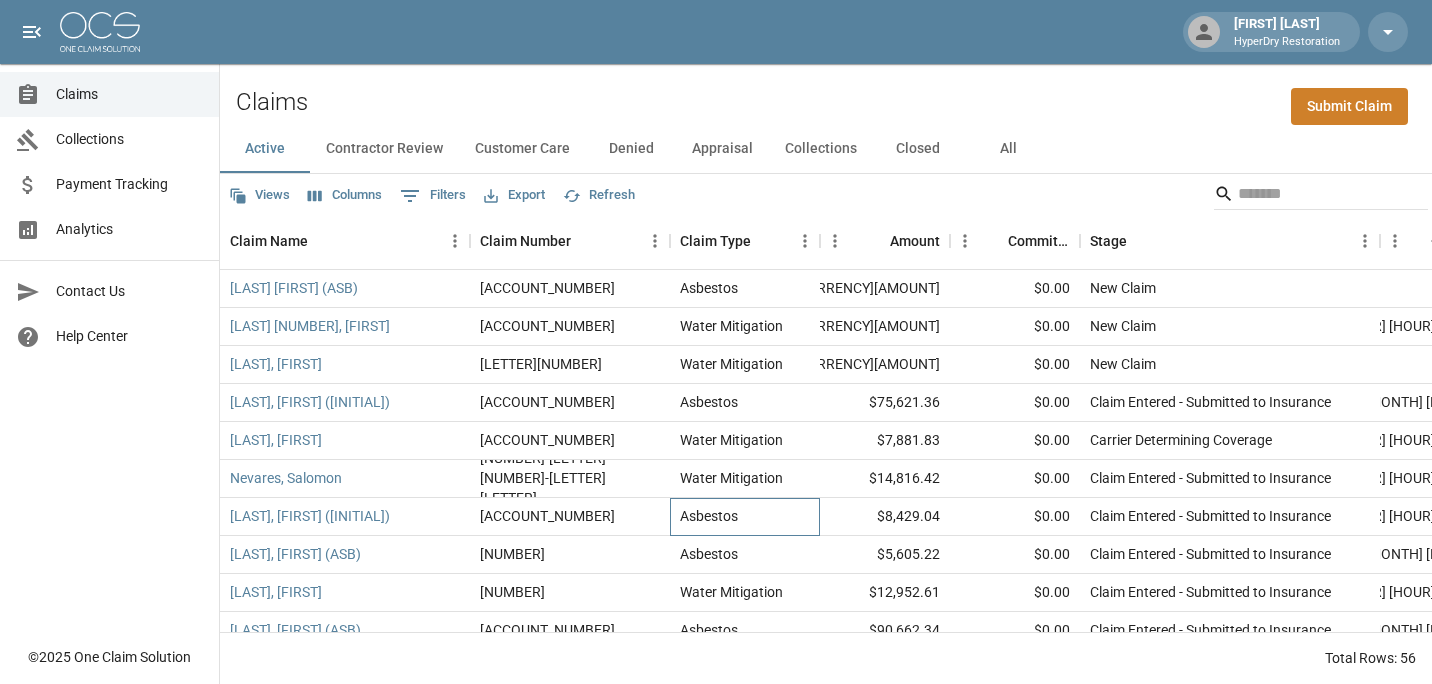 click on "Asbestos" at bounding box center (745, 517) 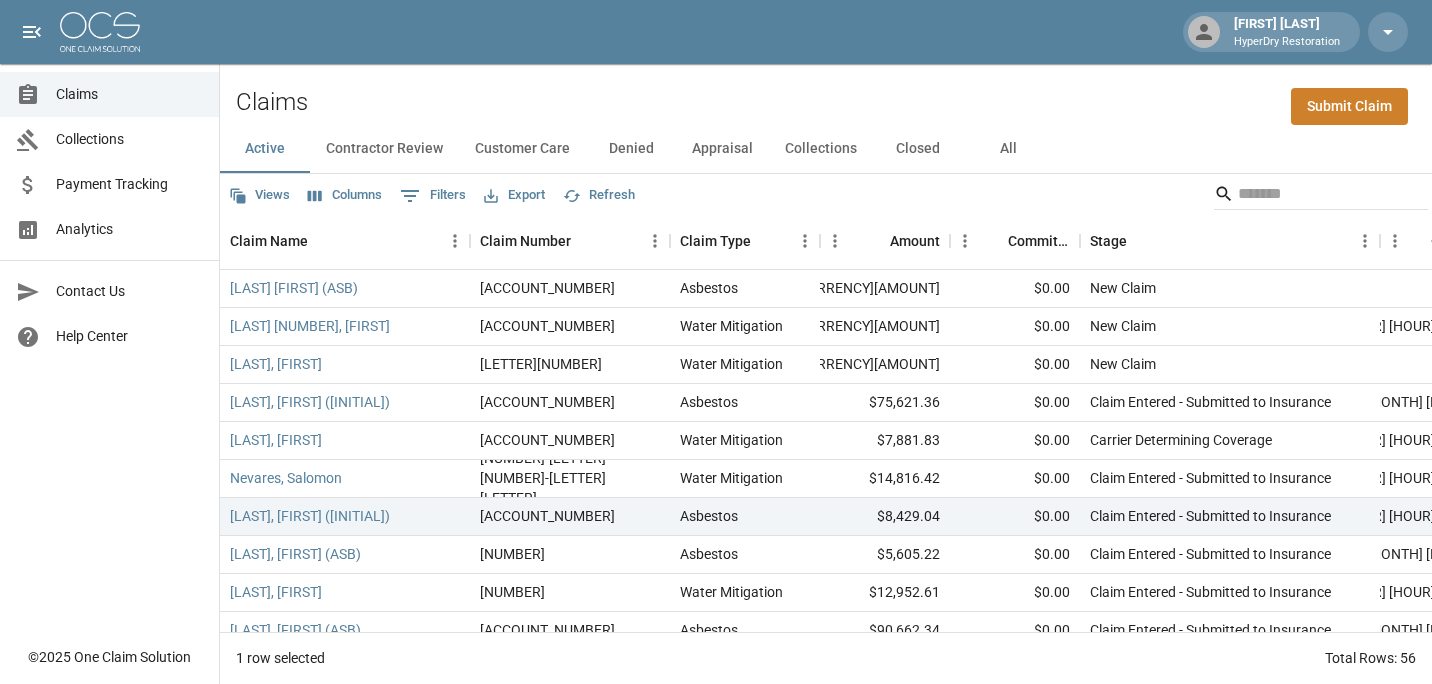 click on "Active Contractor Review Customer Care Denied Appraisal Collections Closed All" at bounding box center [826, 149] 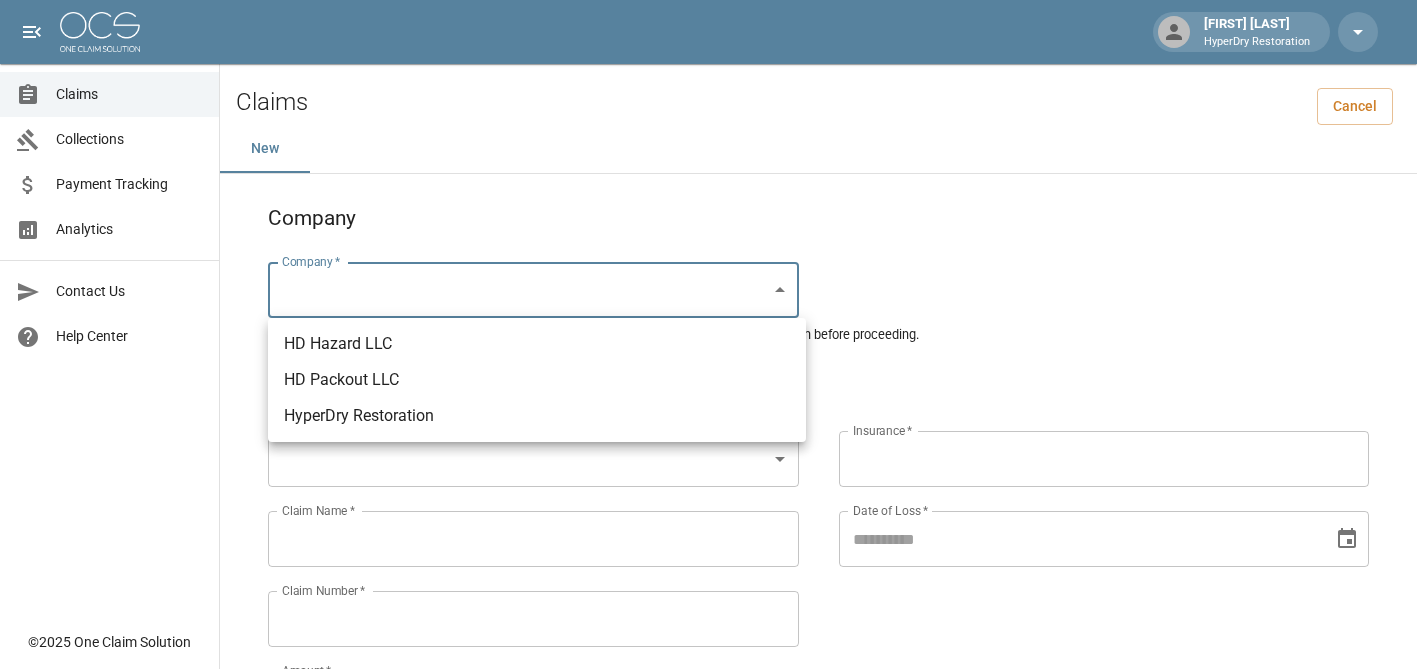 click on "Ana Espino HyperDry Restoration Claims Collections Payment Tracking Analytics Contact Us Help Center © 2025 One Claim Solution Claims Cancel New Company Company   * ​ Company   * Please ensure you select the correct company to submit your claim. Double-check your selection before proceeding. Claim Information Claim Type   * ​ Claim Type   * Claim Name   * Claim Name   * Claim Number   * Claim Number   * Amount   * Amount   * Insurance   * Insurance   * Date of Loss   * Date of Loss   * Insured's Information Property Owner   * Property Owner   * Mailing Address   * Mailing Address   * Mailing City   * Mailing City   * Mailing State   * Mailing State   * Mailing Zip   * Mailing Zip   * Phone Number   * Phone Number   * Alt. Phone Number Alt. Phone Number Email Email Documentation Invoice (PDF)* ​ Upload file(s) Invoice (PDF)* Work Authorization* ​ Upload file(s) Work Authorization* Photo Link Photo Link ​ Upload file(s) Testing ​ *" at bounding box center (708, 921) 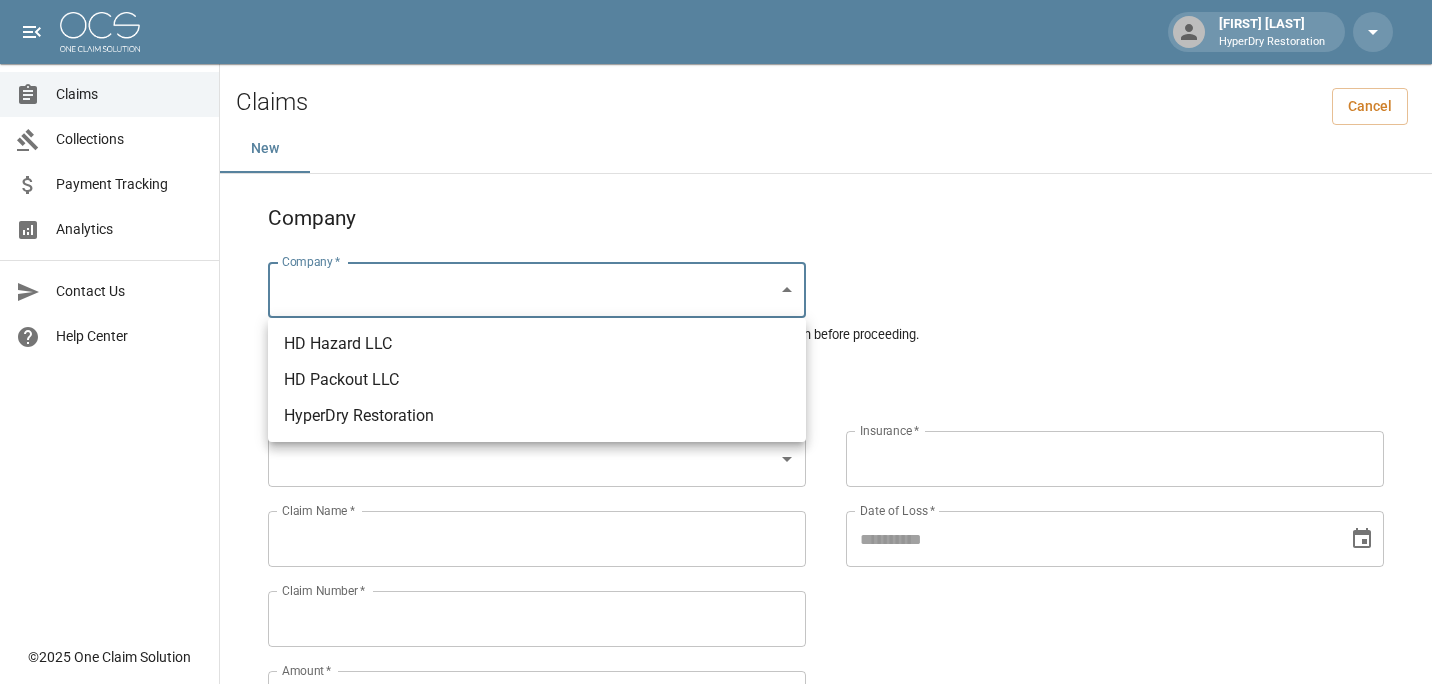 click on "HyperDry Restoration" at bounding box center [537, 416] 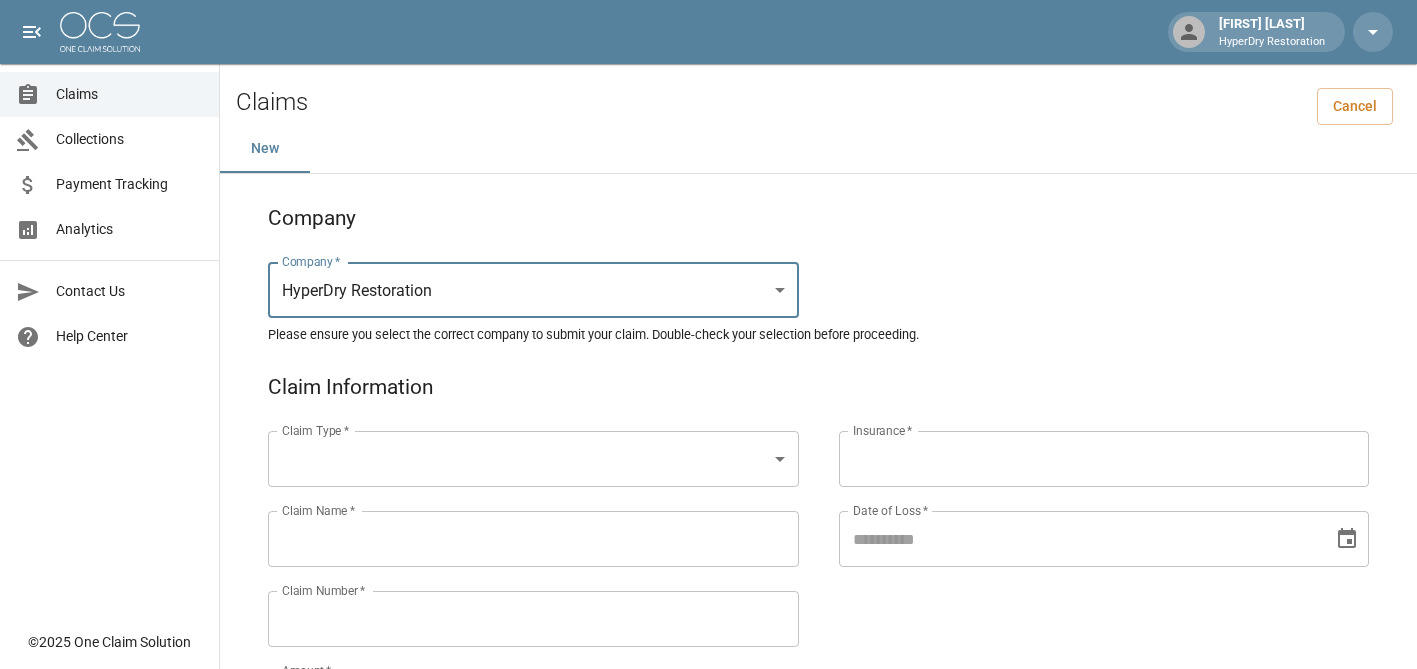 click on "Ana Espino HyperDry Restoration Claims Collections Payment Tracking Analytics Contact Us Help Center © 2025 One Claim Solution Claims Cancel New Company Company   * HyperDry Restoration ******** Company   * Please ensure you select the correct company to submit your claim. Double-check your selection before proceeding. Claim Information Claim Type   * ​ Claim Type   * Claim Name   * Claim Name   * Claim Number   * Claim Number   * Amount   * Amount   * Insurance   * Insurance   * Date of Loss   * Date of Loss   * Insured's Information Property Owner   * Property Owner   * Mailing Address   * Mailing Address   * Mailing City   * Mailing City   * Mailing State   * Mailing State   * Mailing Zip   * Mailing Zip   * Phone Number   * Phone Number   * Alt. Phone Number Alt. Phone Number Email Email Documentation Invoice (PDF)* ​ Upload file(s) Invoice (PDF)* Work Authorization* ​ Upload file(s) Work Authorization* Photo Link Photo Link ​ ​" at bounding box center (708, 921) 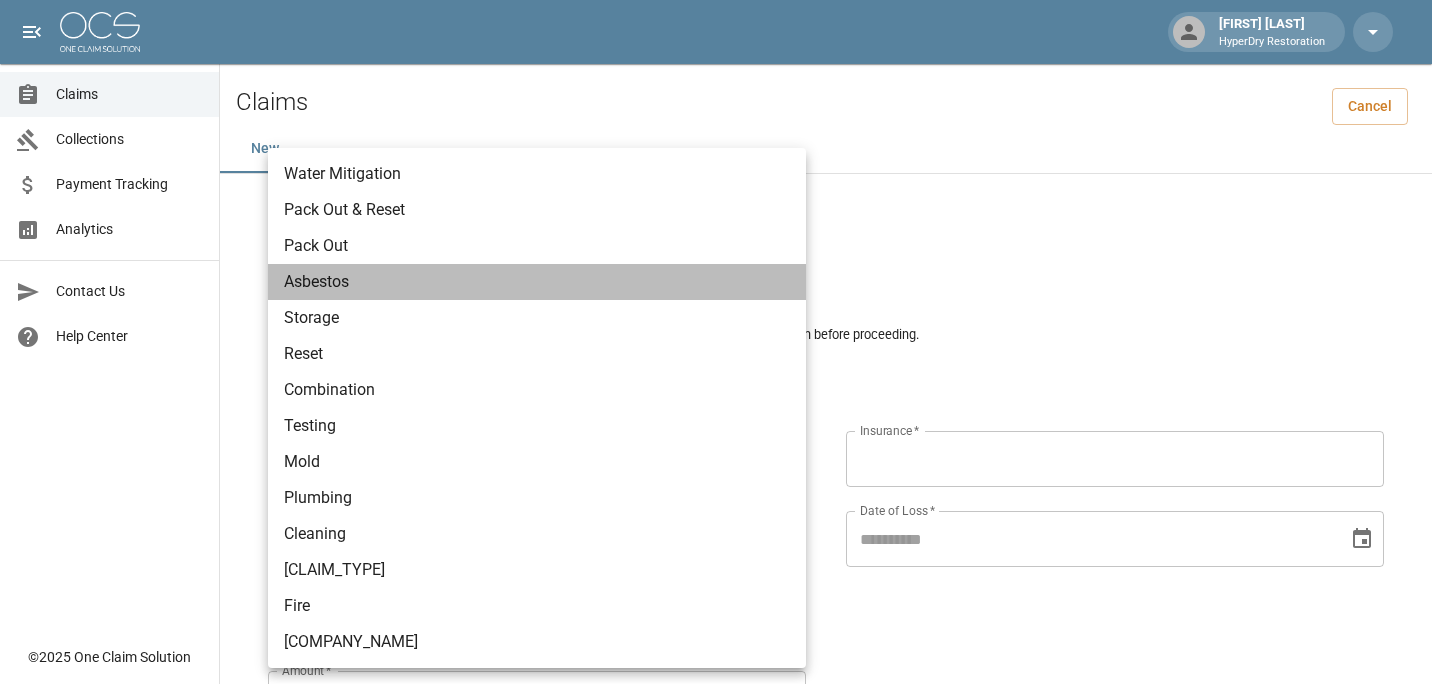 click on "Asbestos" at bounding box center (537, 282) 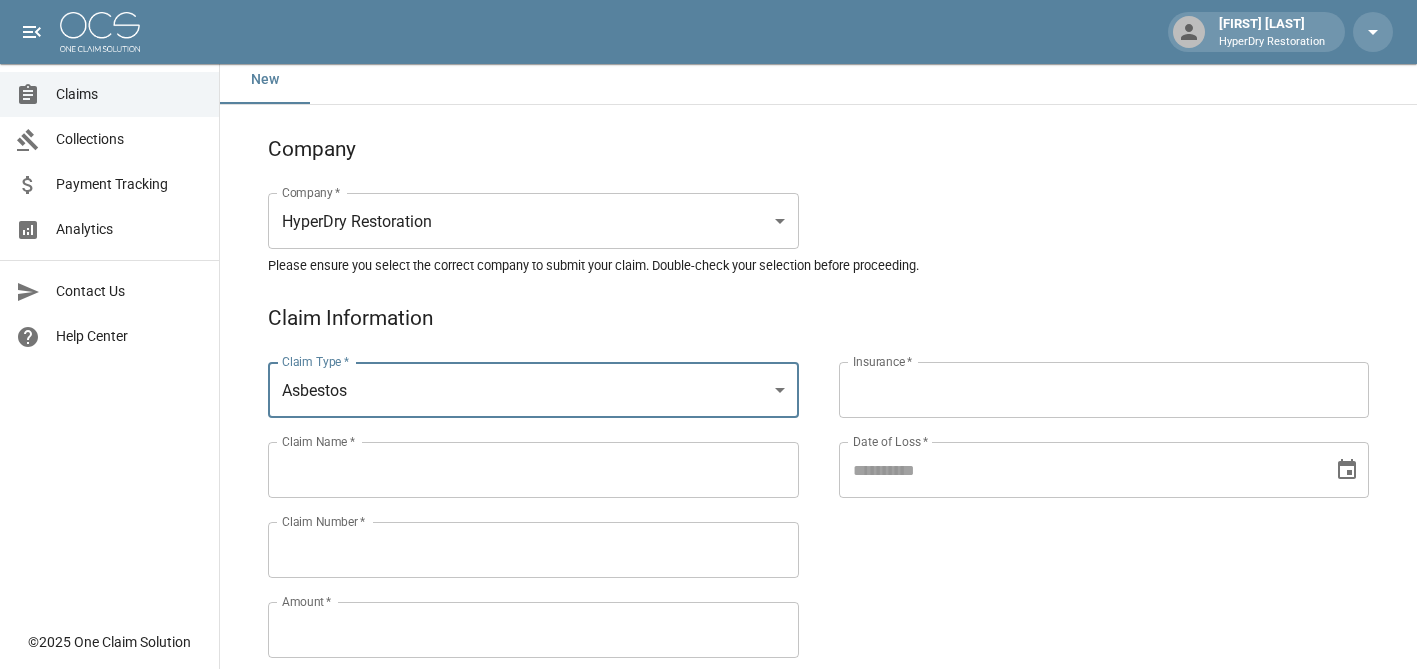 scroll, scrollTop: 75, scrollLeft: 0, axis: vertical 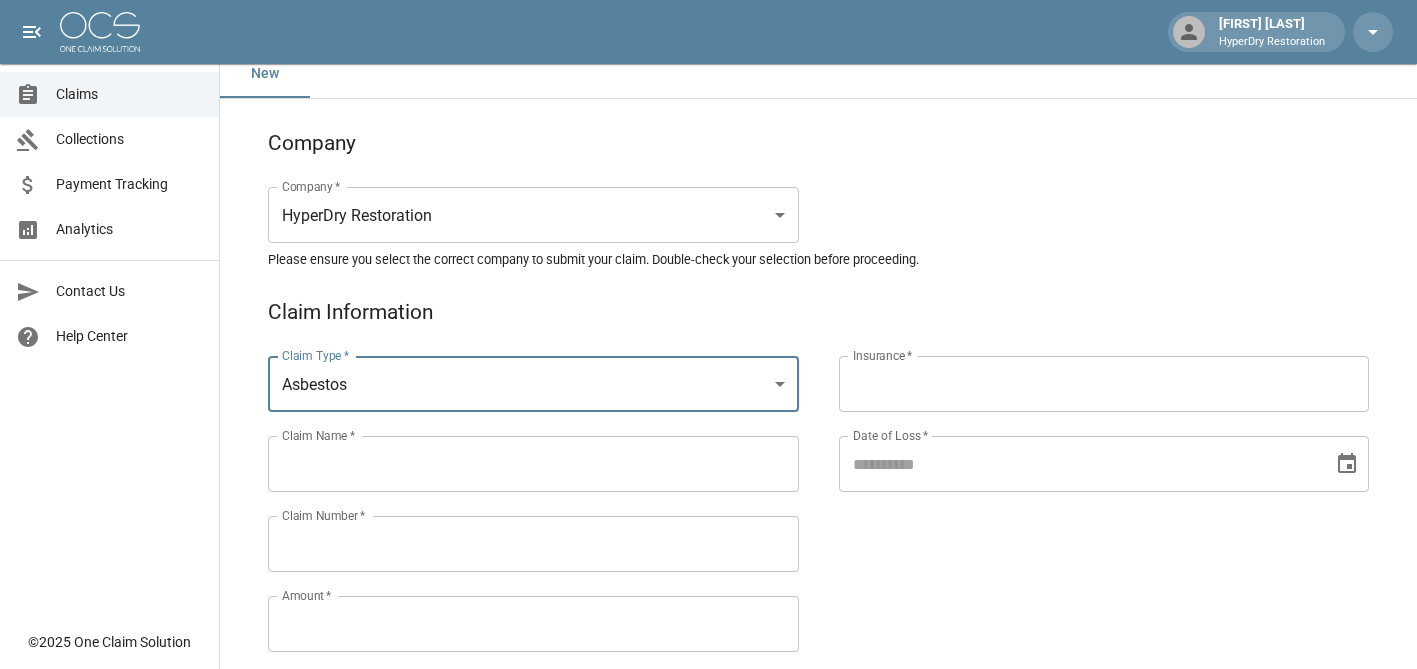 click on "Claim Name   *" at bounding box center (533, 464) 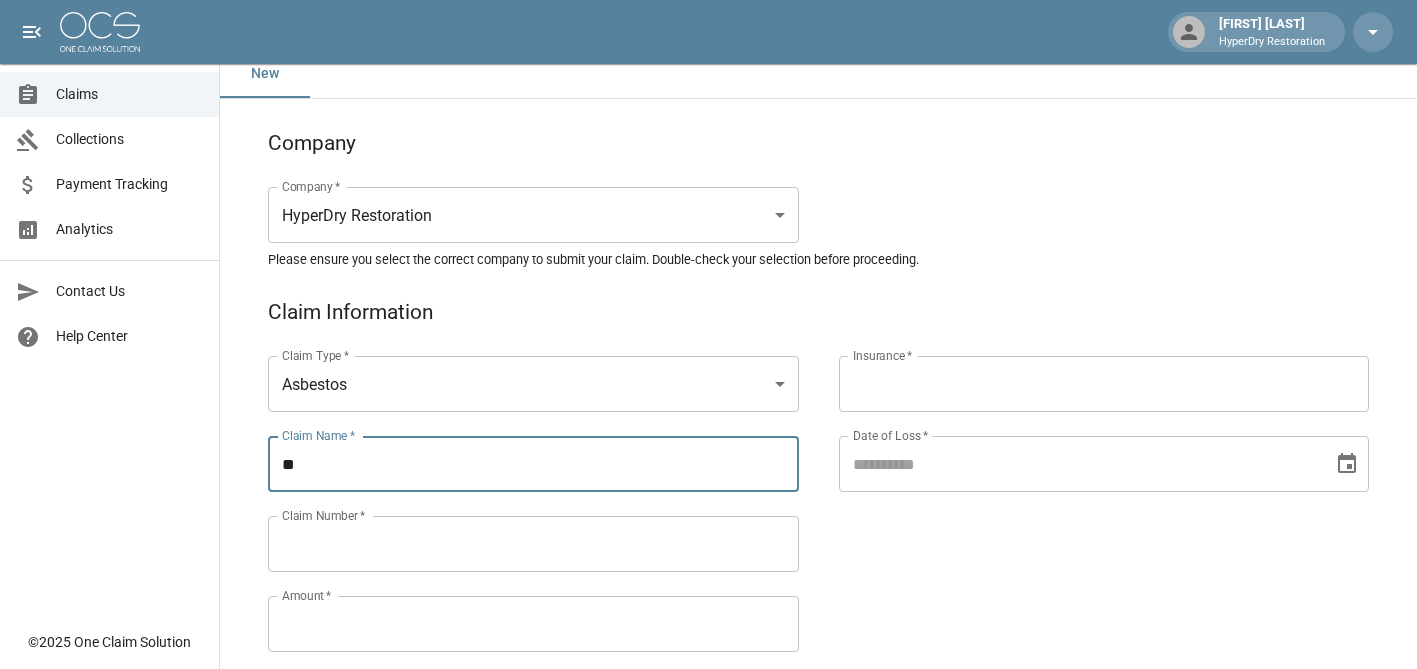 type on "*" 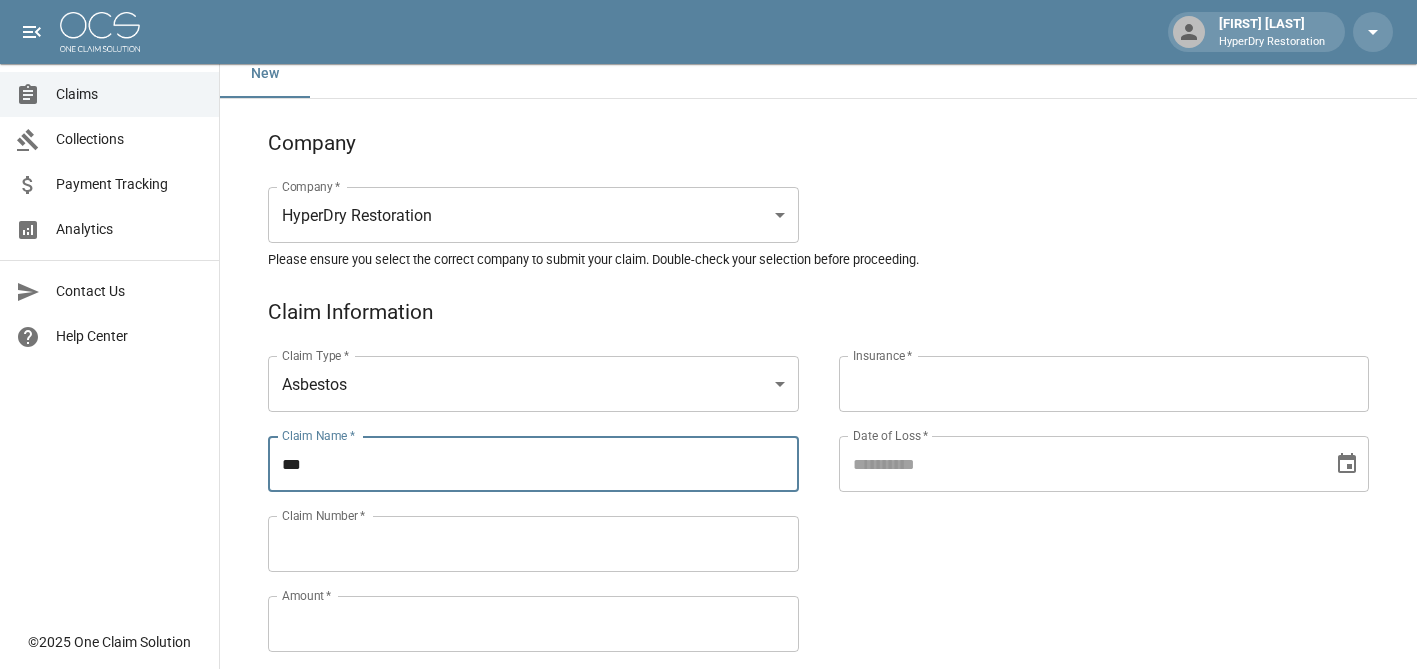 type on "**********" 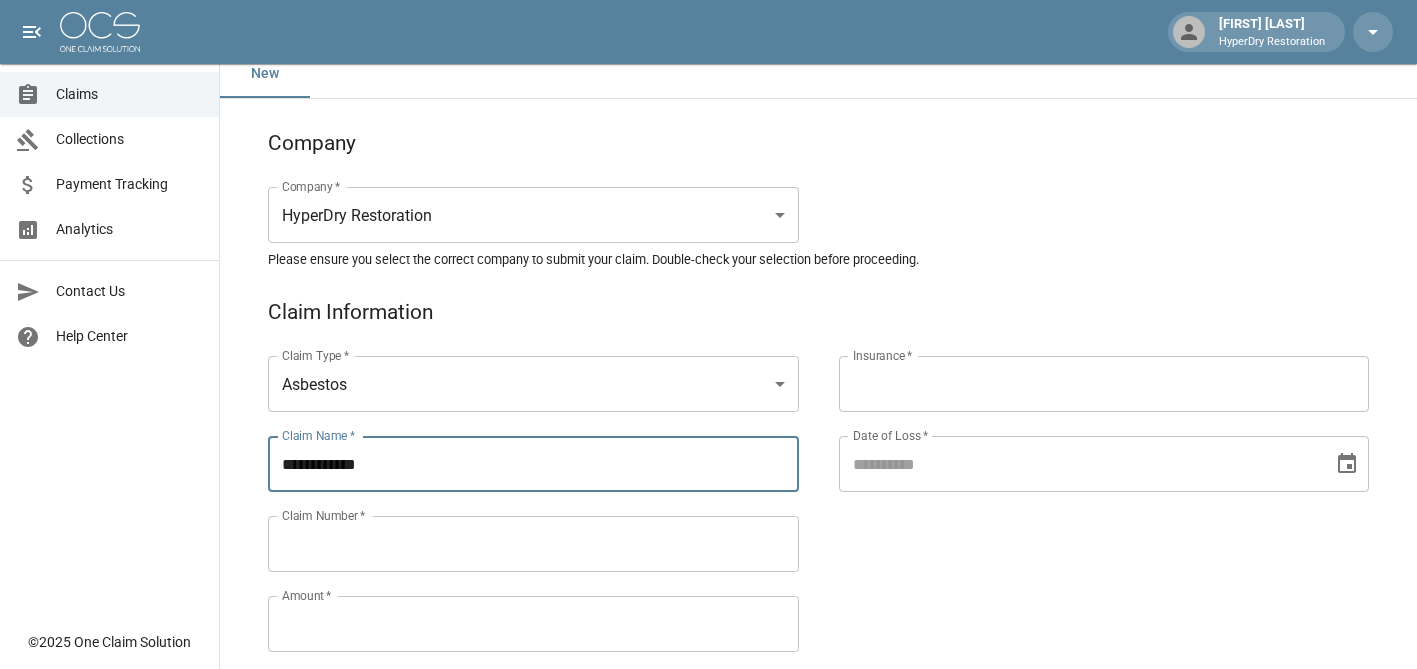 type on "**********" 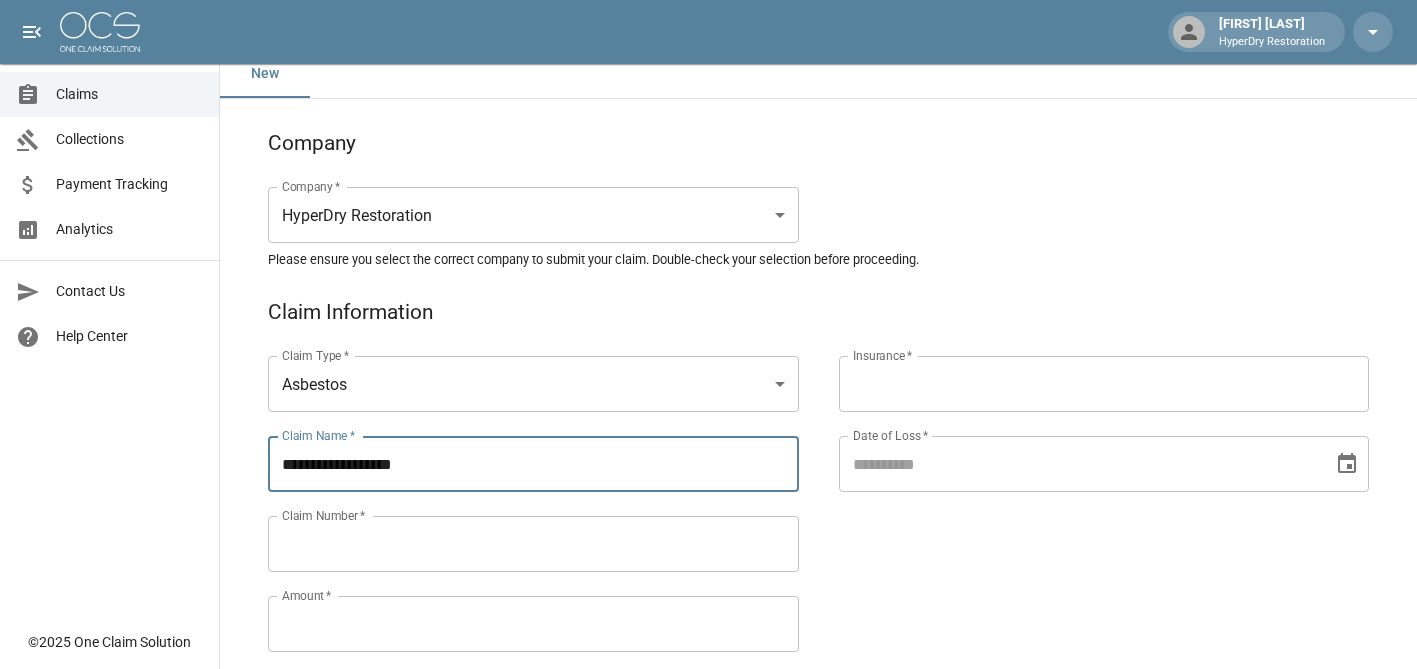 type on "**********" 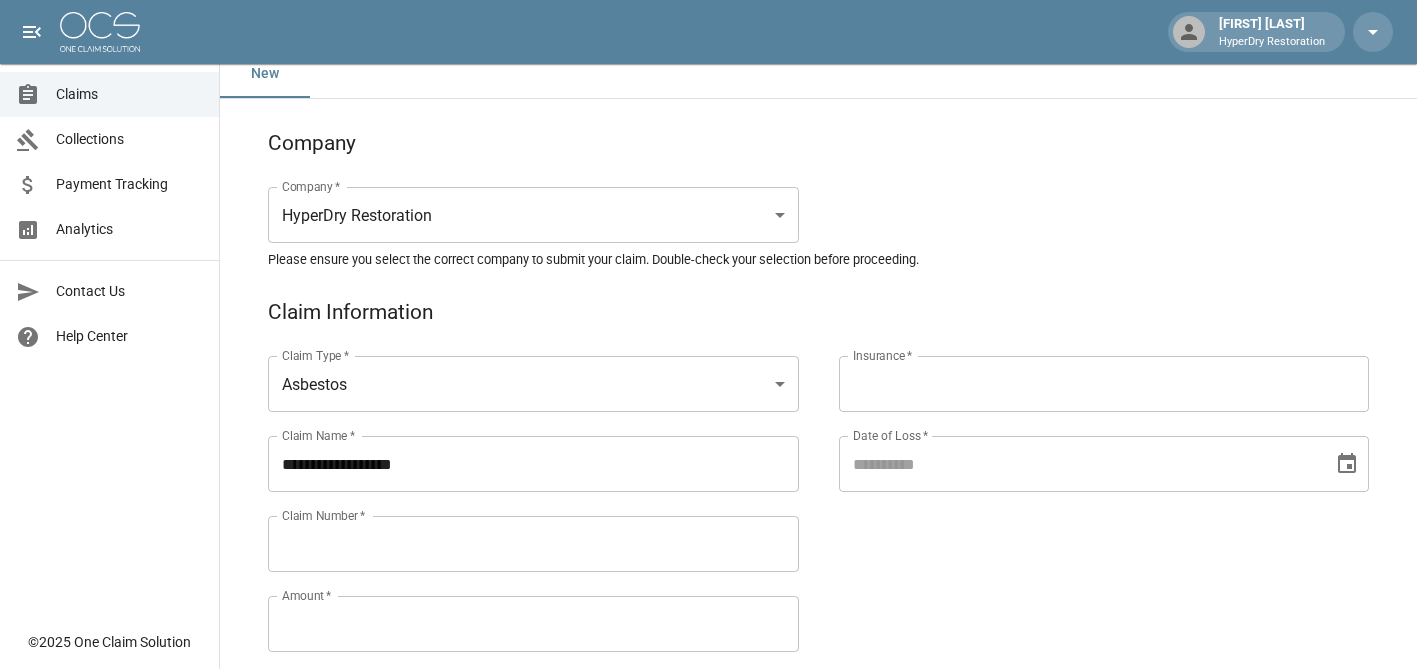 click on "Insurance *" at bounding box center (1104, 384) 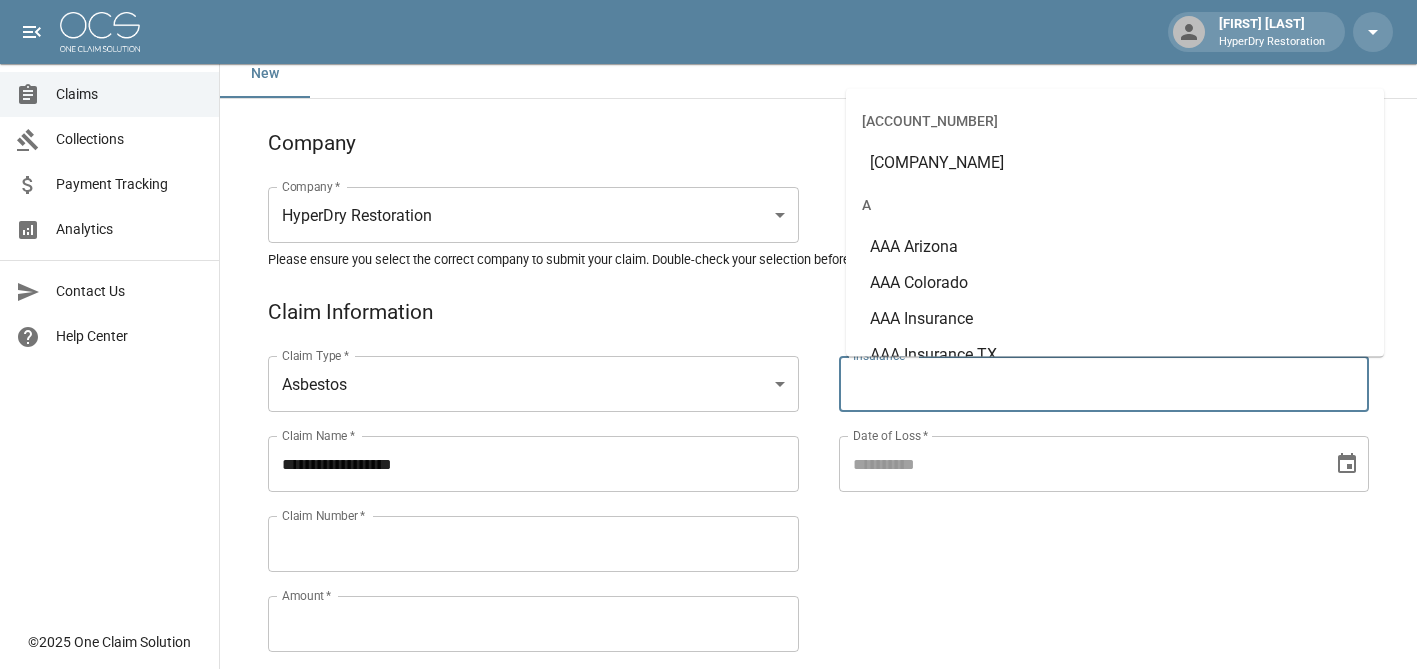 paste on "**********" 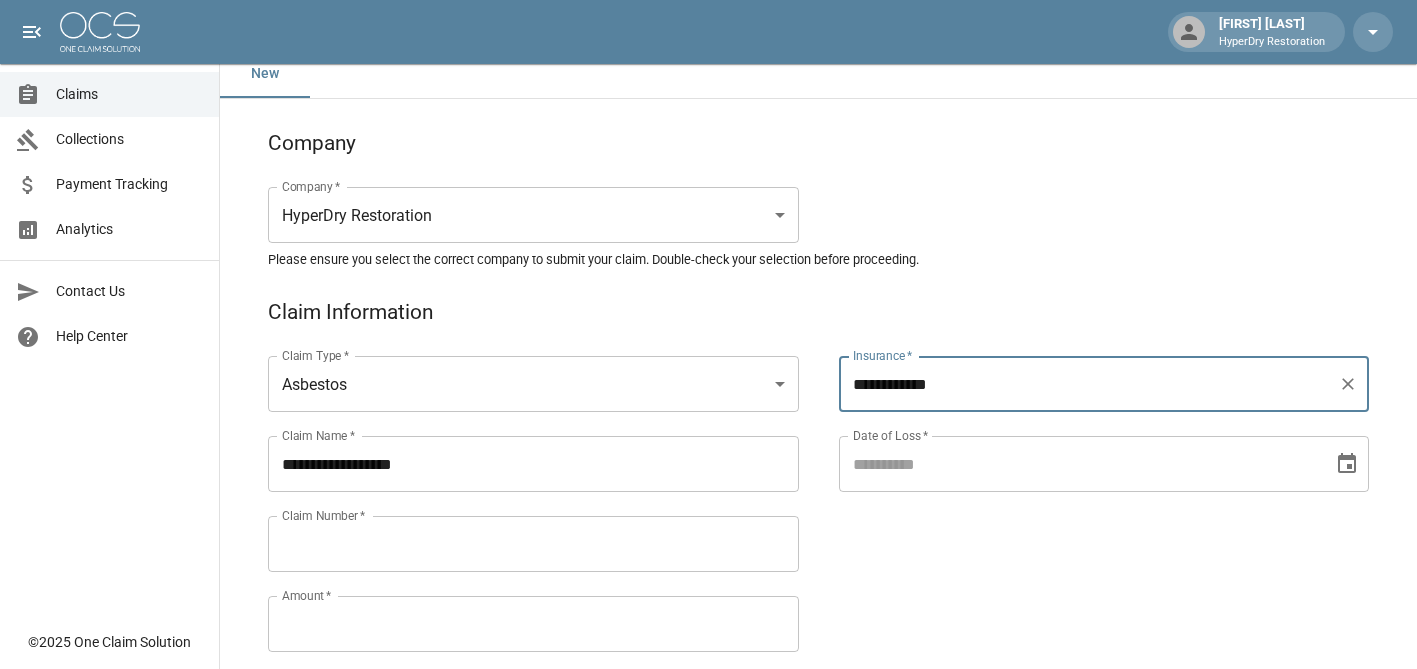 type on "**********" 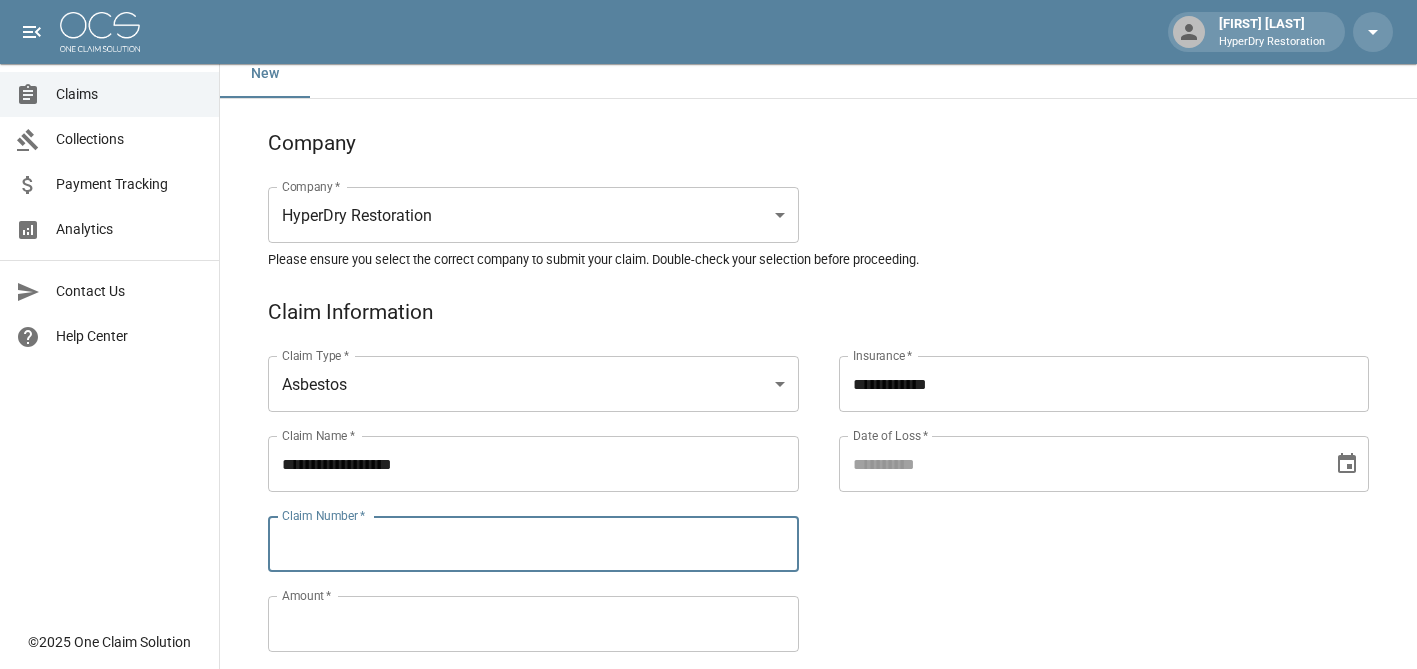 paste on "**********" 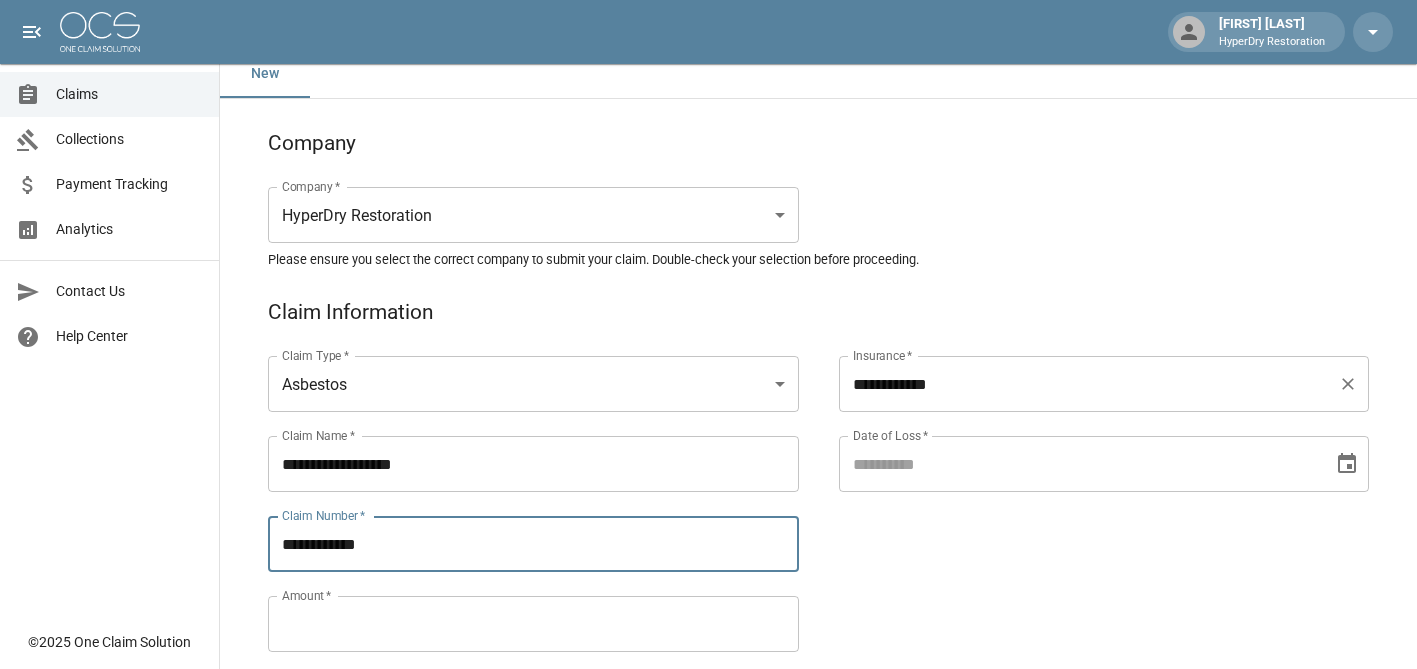 type on "**********" 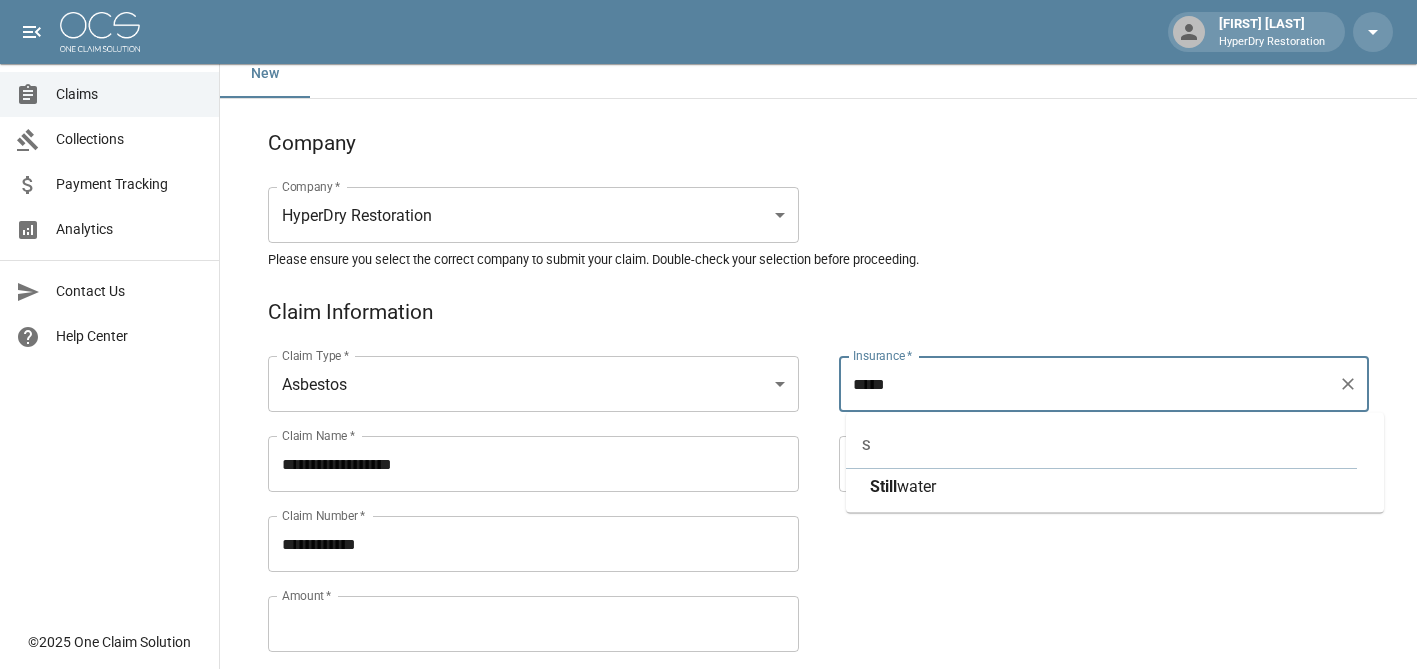 click on "water" at bounding box center [916, 486] 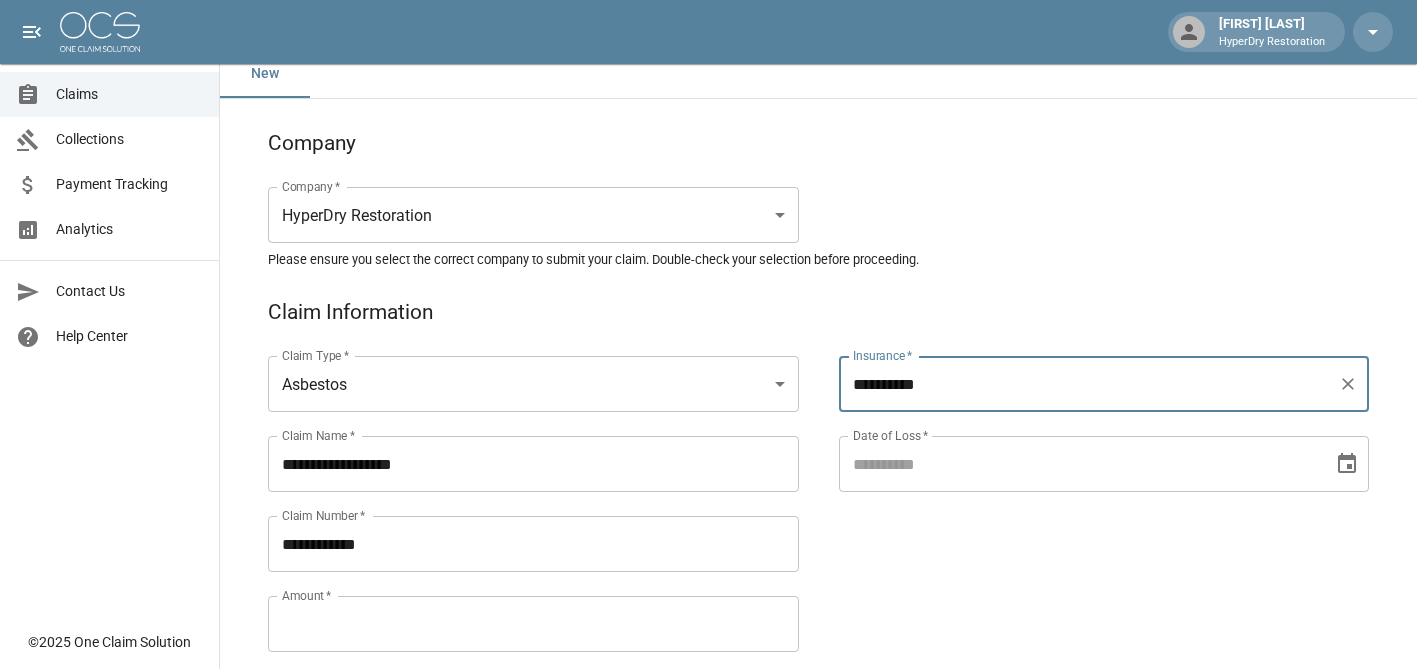 type on "**********" 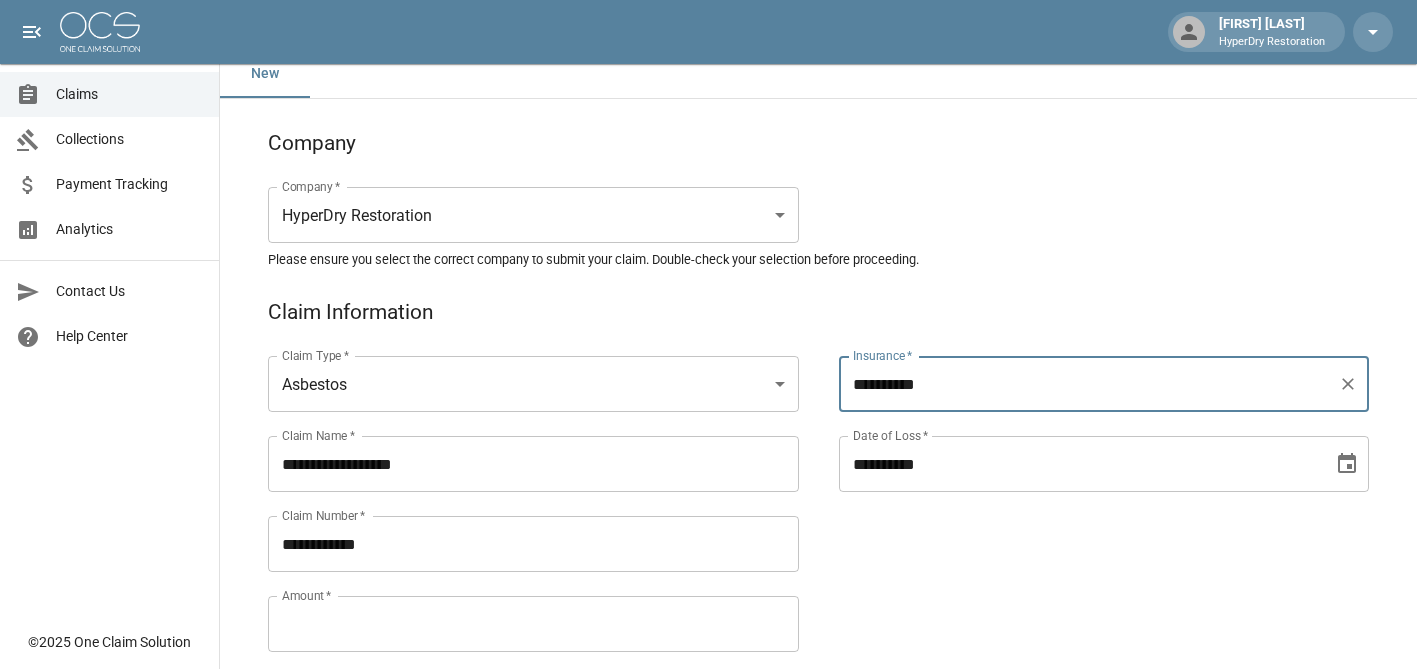 click on "**********" at bounding box center (1079, 464) 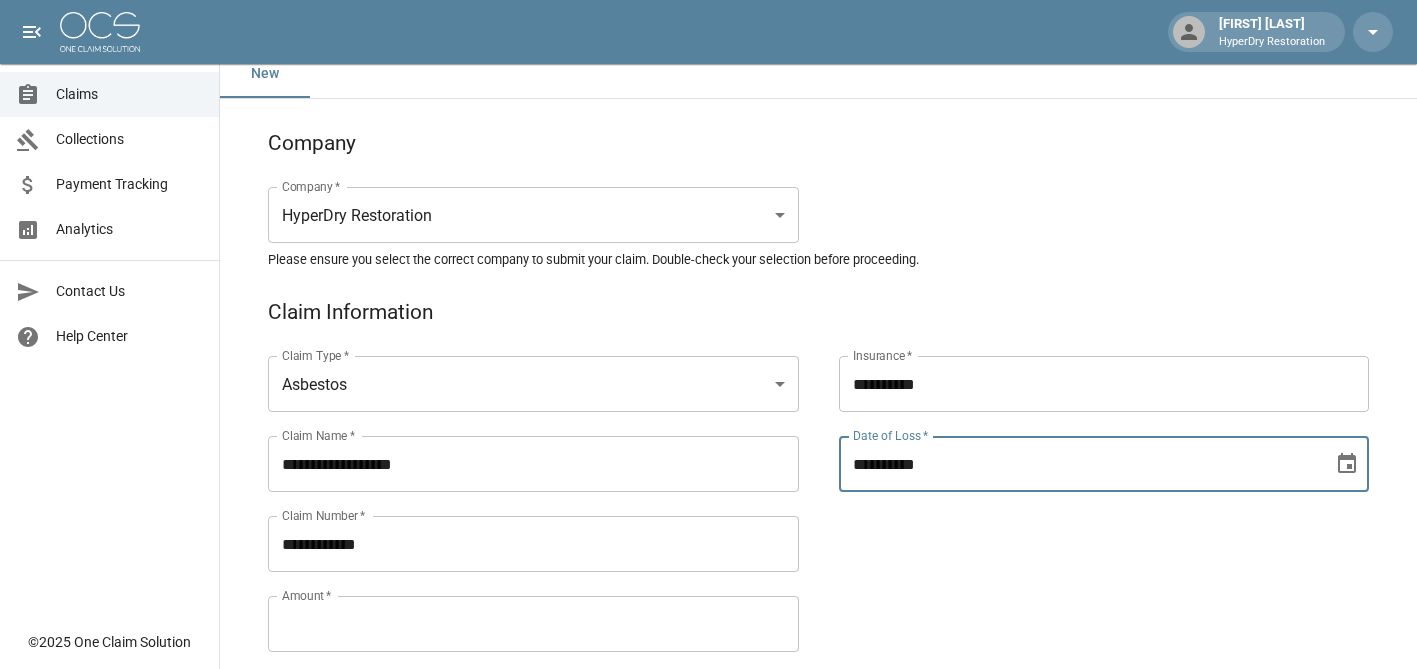 click on "**********" at bounding box center [1079, 464] 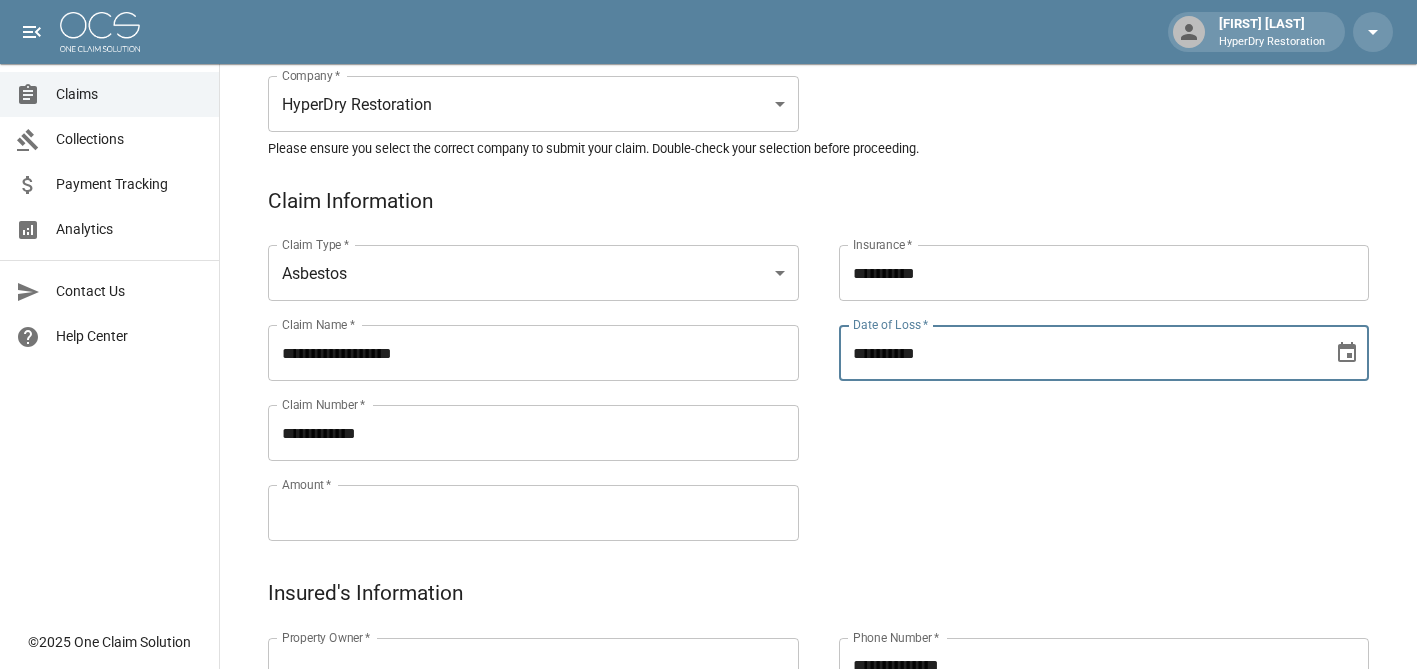 scroll, scrollTop: 194, scrollLeft: 0, axis: vertical 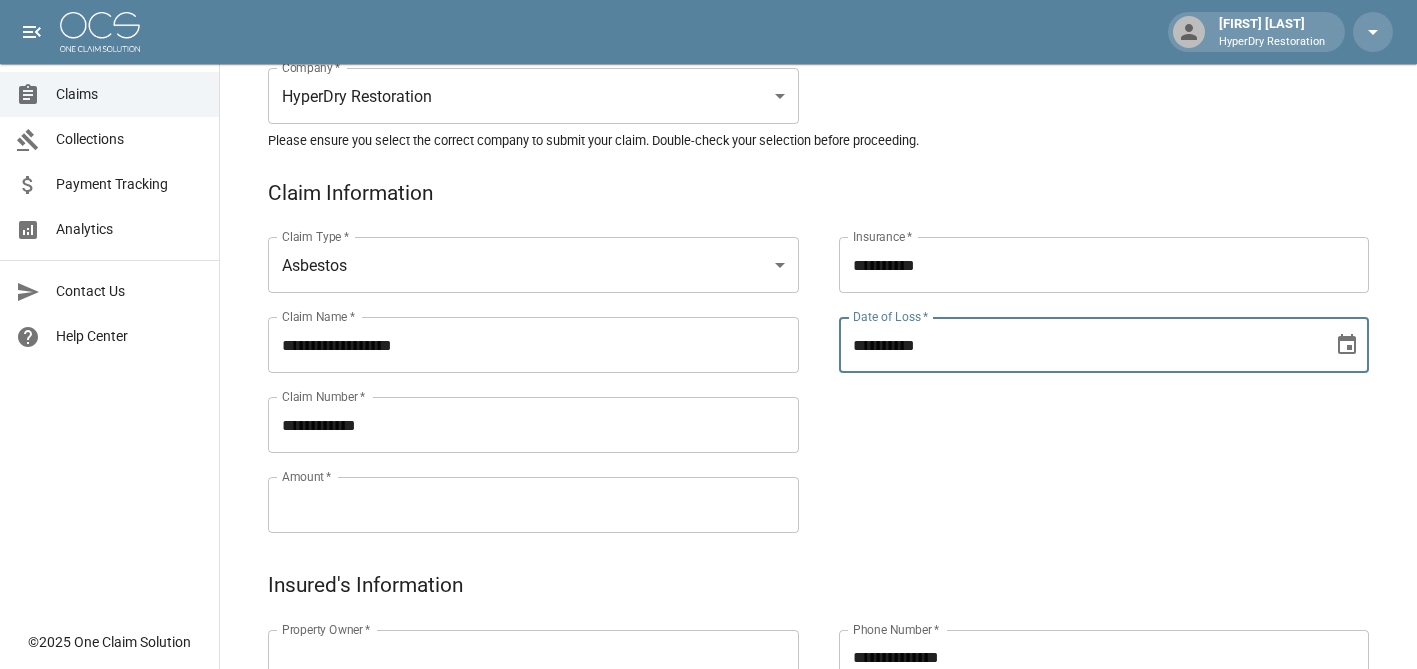 type on "**********" 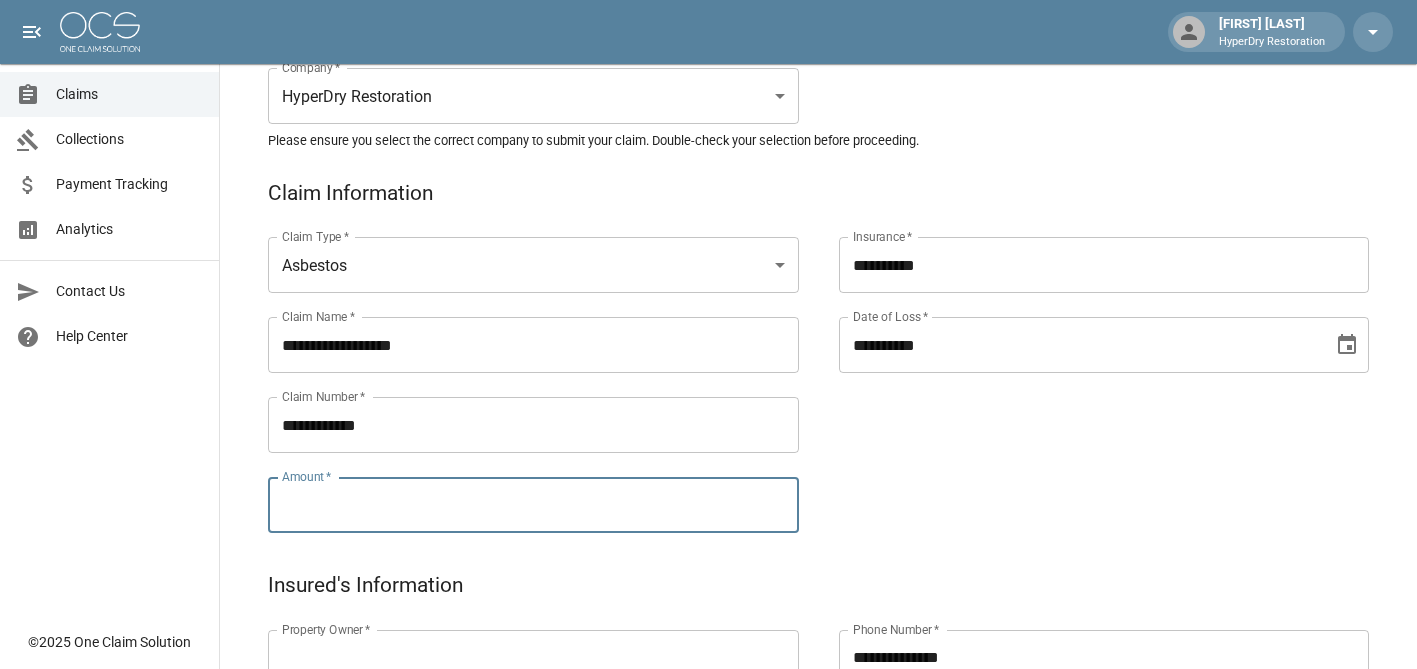 paste on "**********" 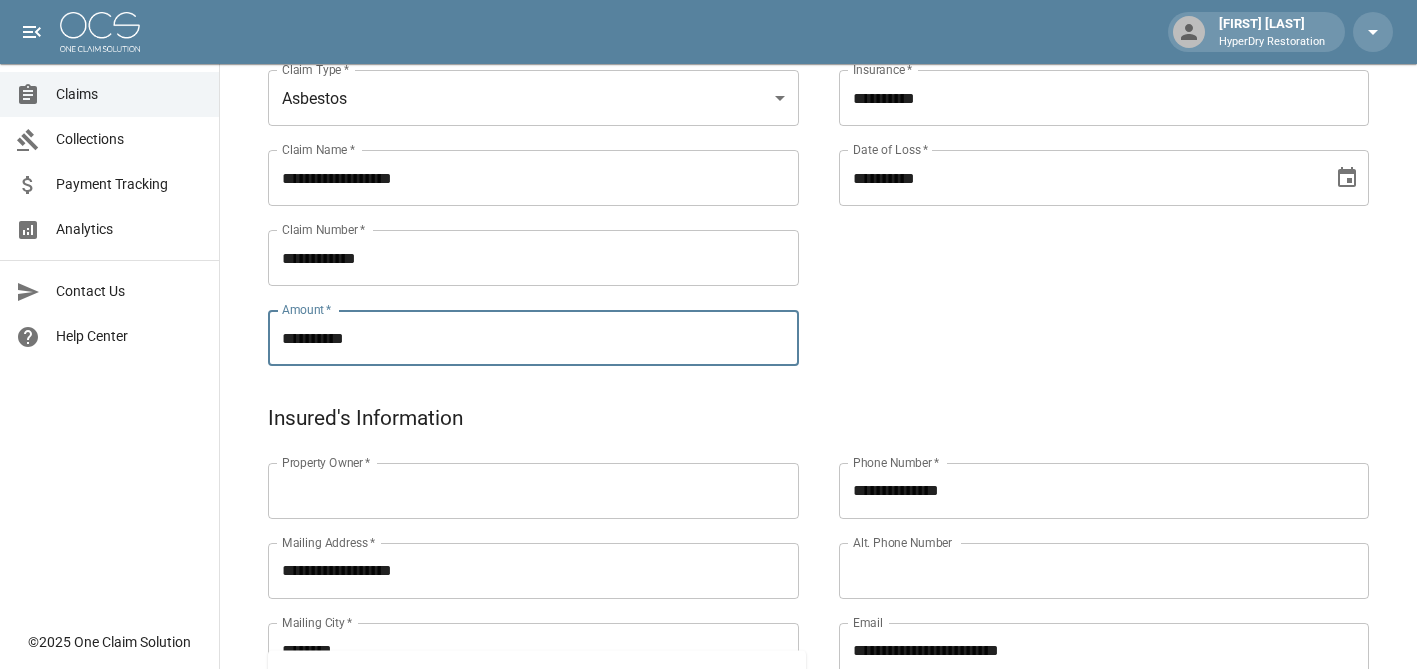 scroll, scrollTop: 362, scrollLeft: 0, axis: vertical 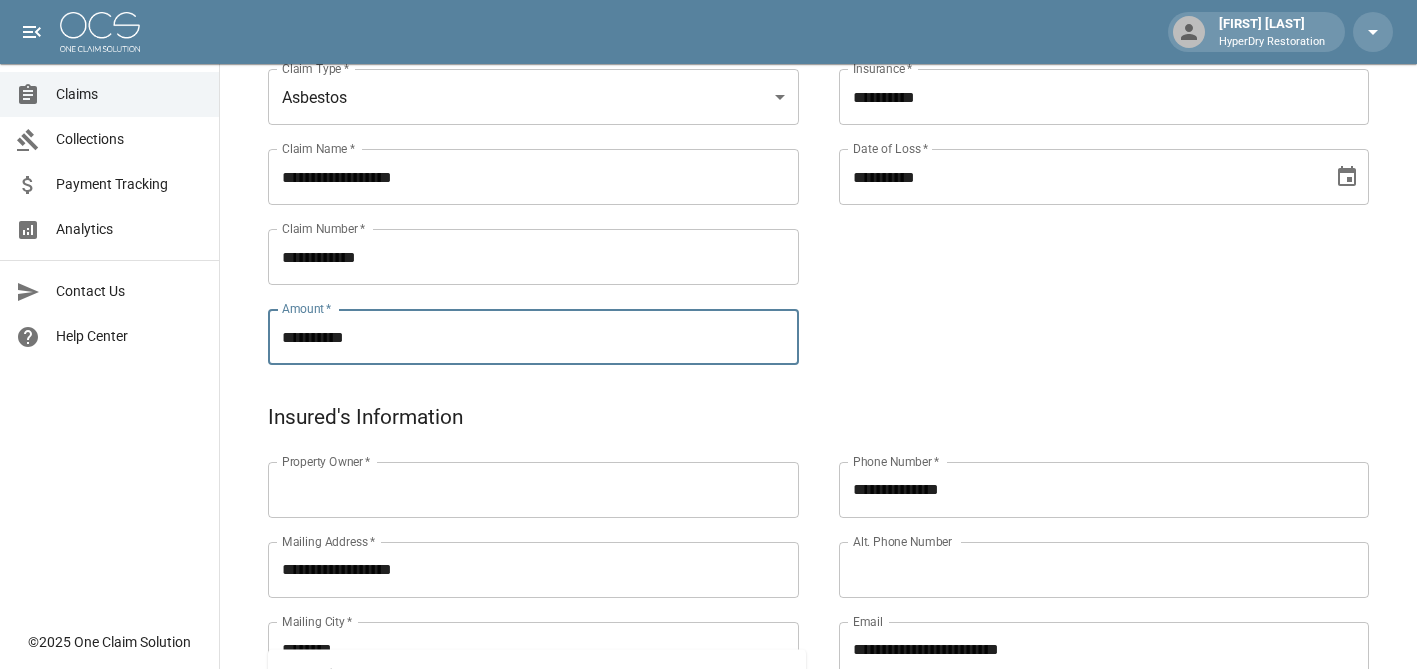 type on "**********" 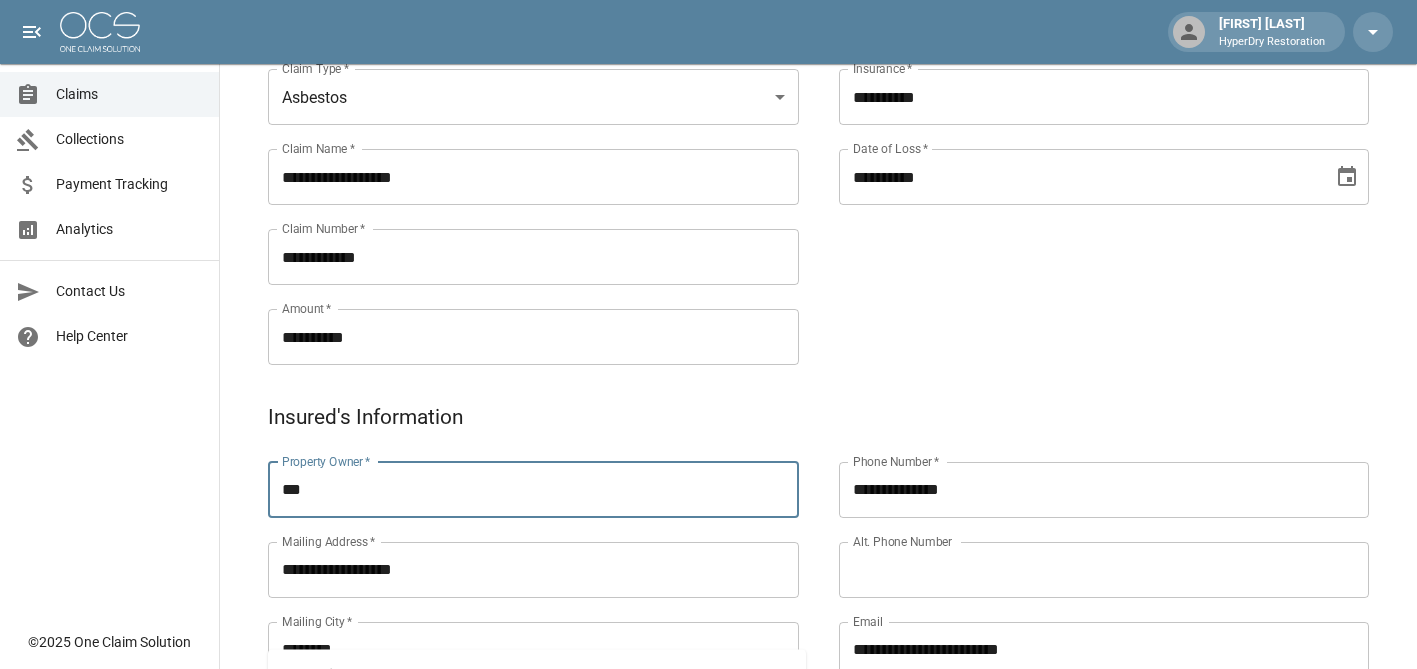type on "**********" 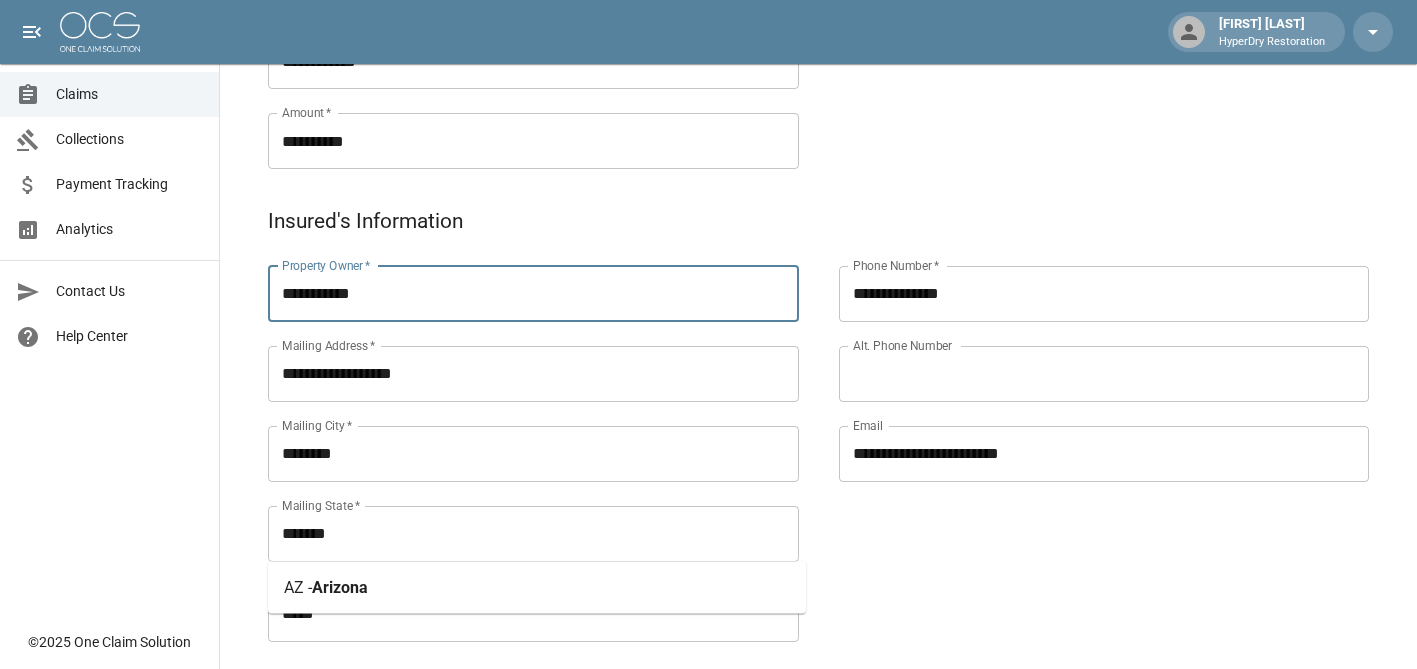 scroll, scrollTop: 560, scrollLeft: 0, axis: vertical 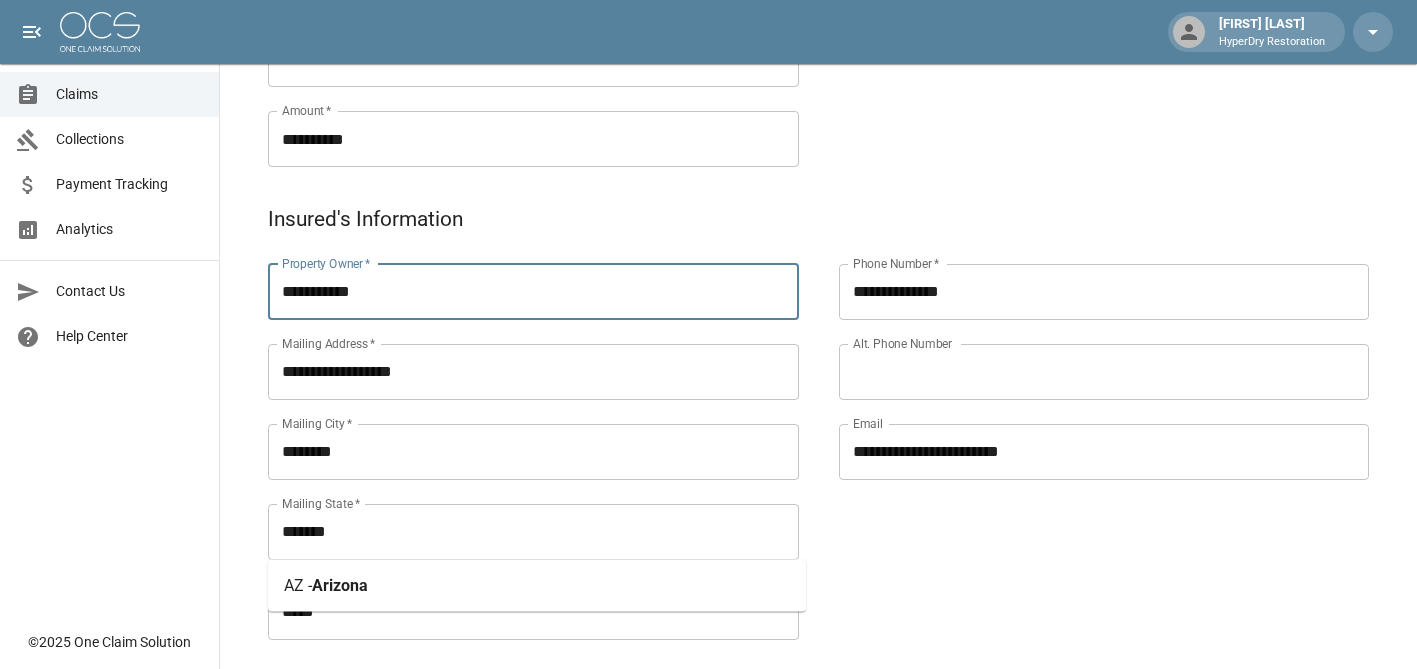 click on "Arizona" at bounding box center [340, 585] 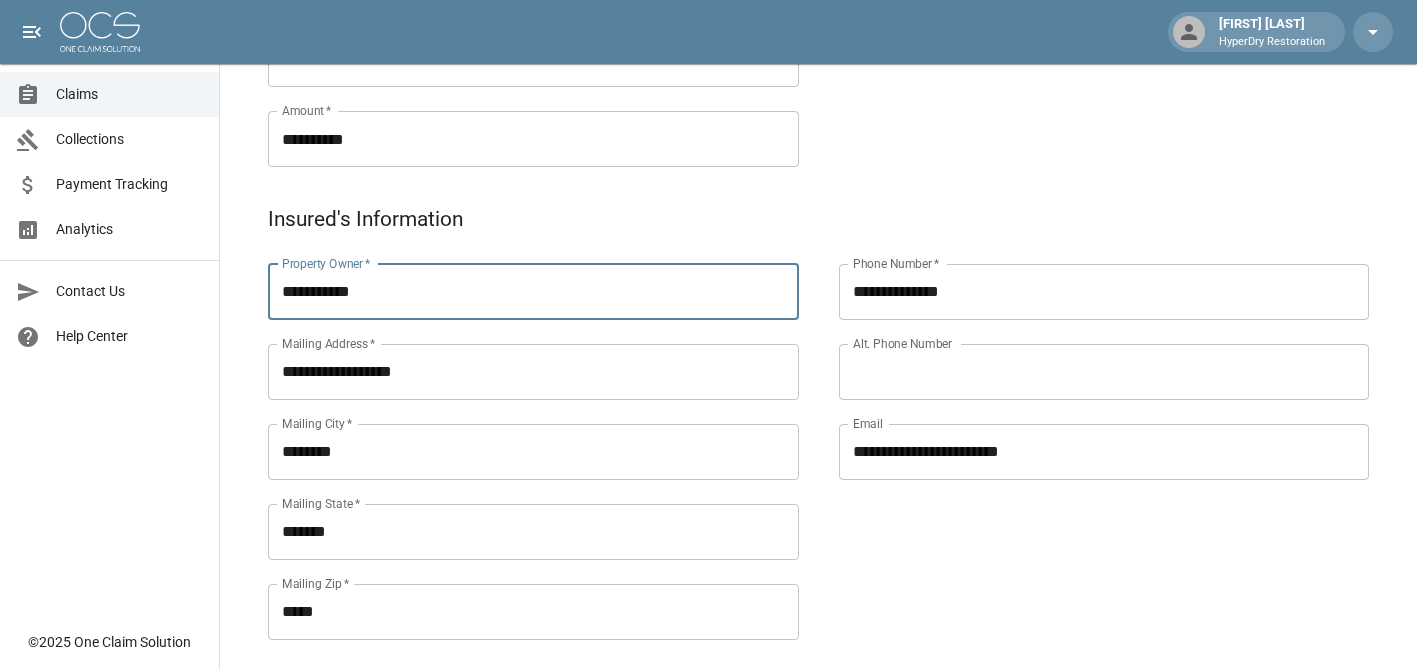 click on "**********" at bounding box center [1084, 428] 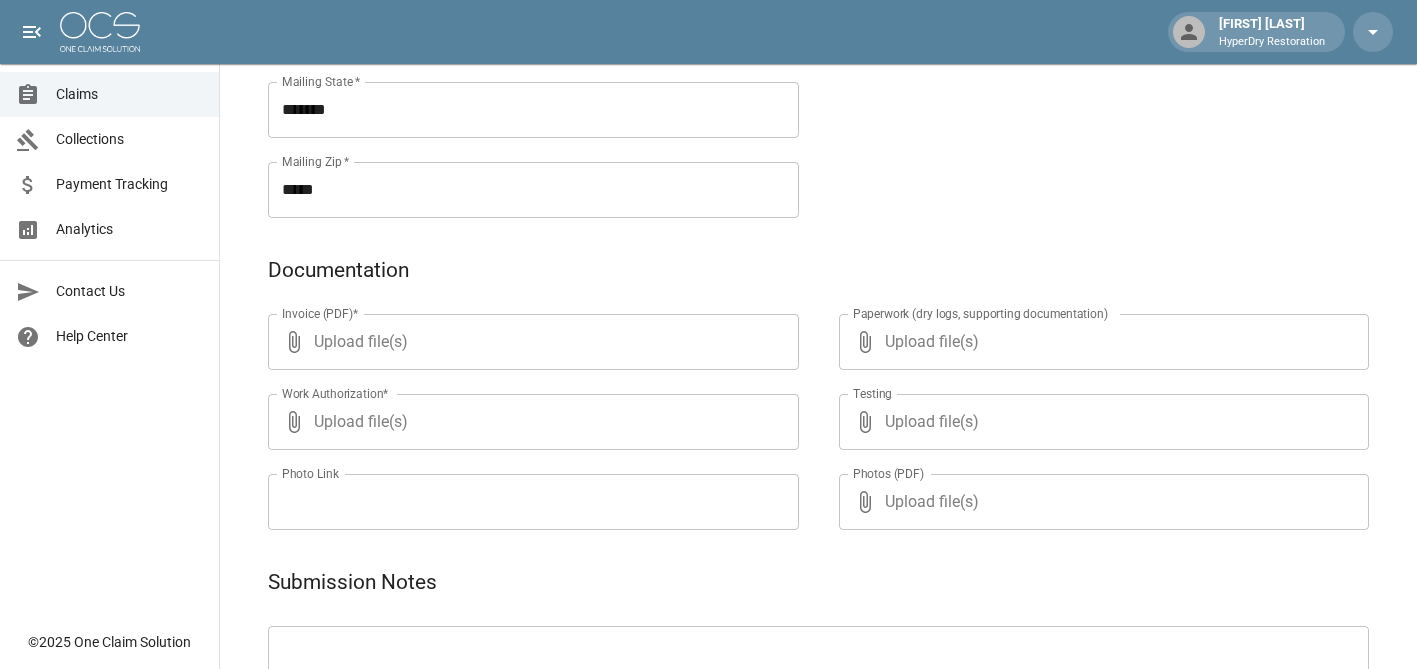 scroll, scrollTop: 983, scrollLeft: 0, axis: vertical 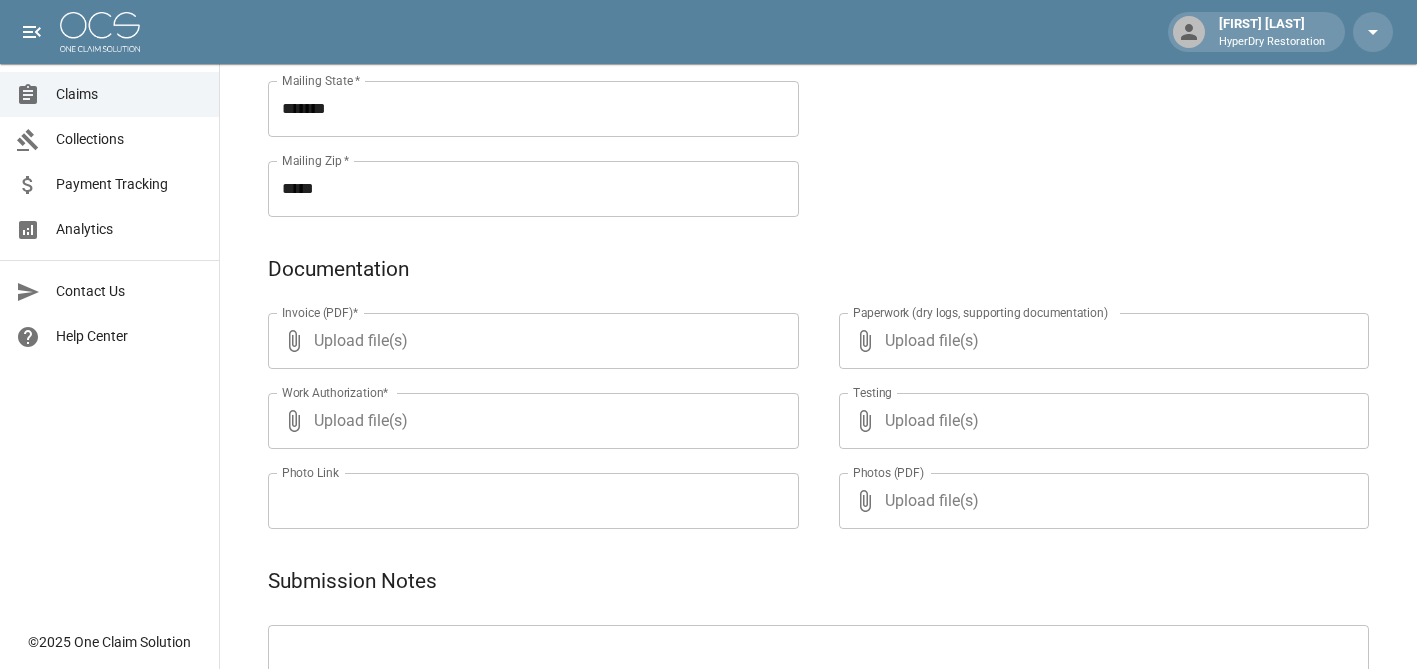 click on "Upload file(s)" at bounding box center [529, 341] 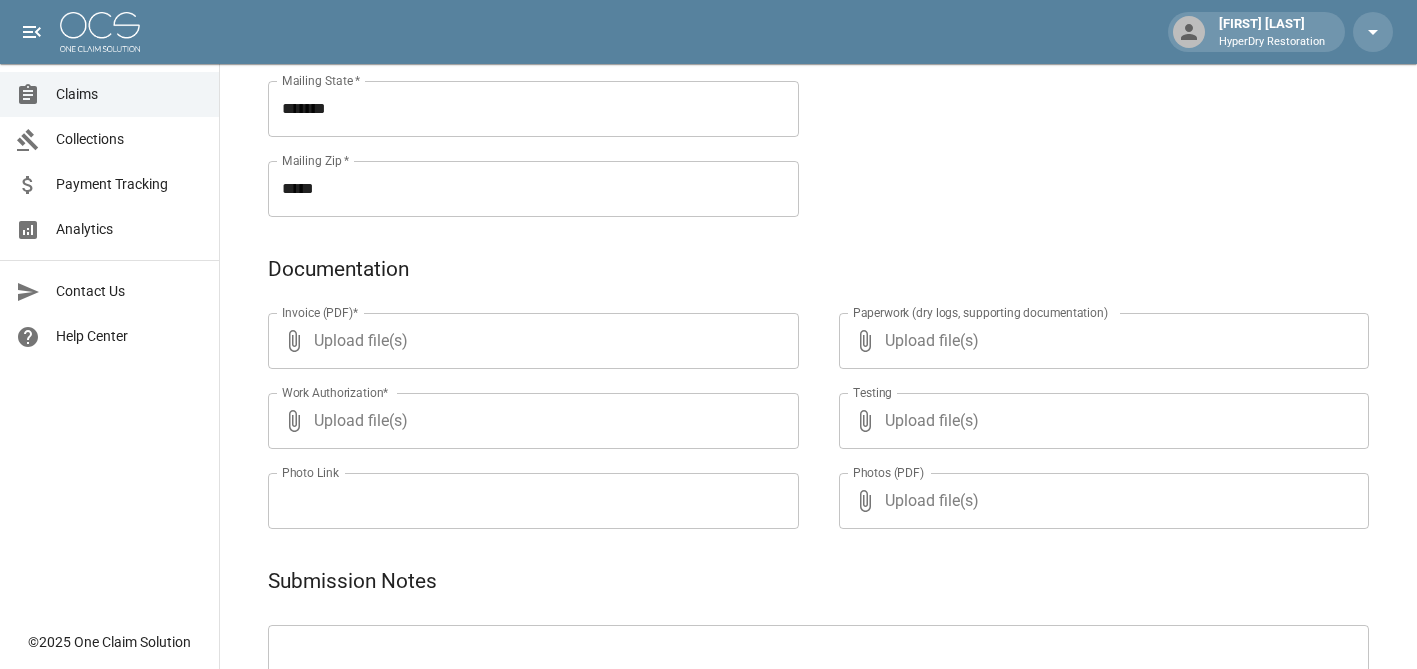 type on "**********" 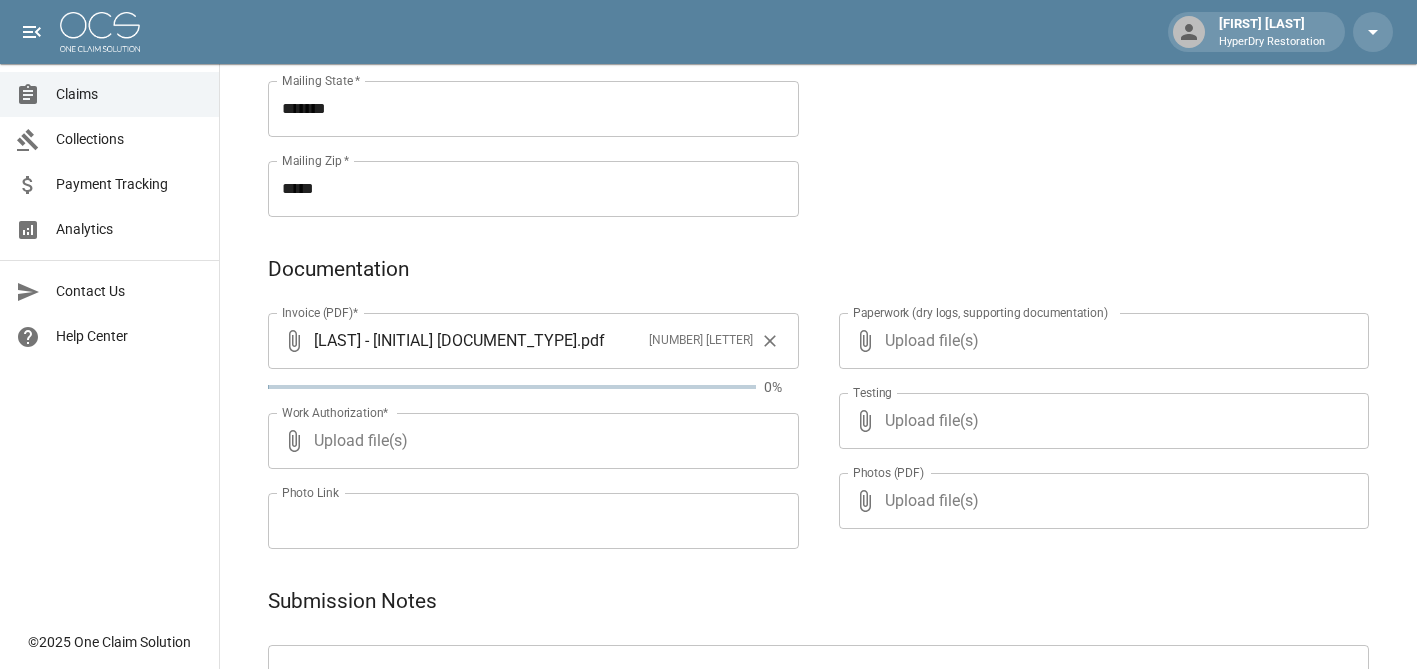 click on "Upload file(s)" at bounding box center [529, 441] 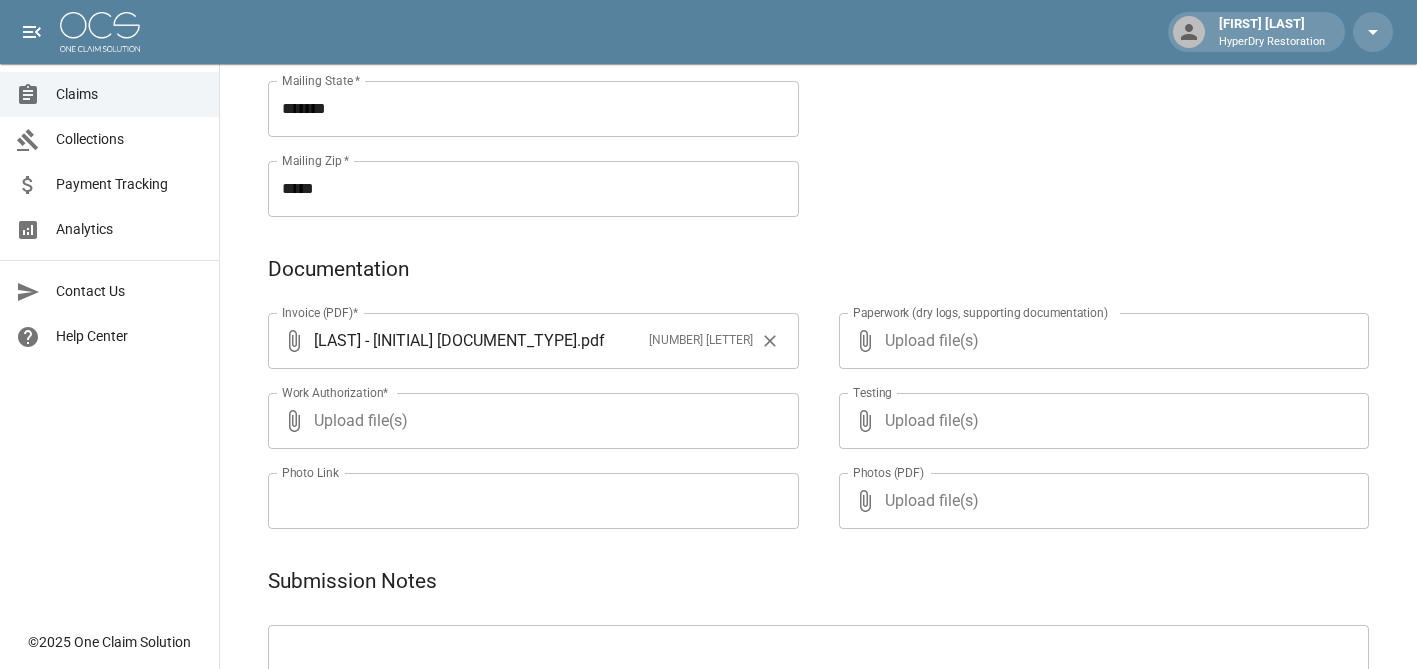 type on "**********" 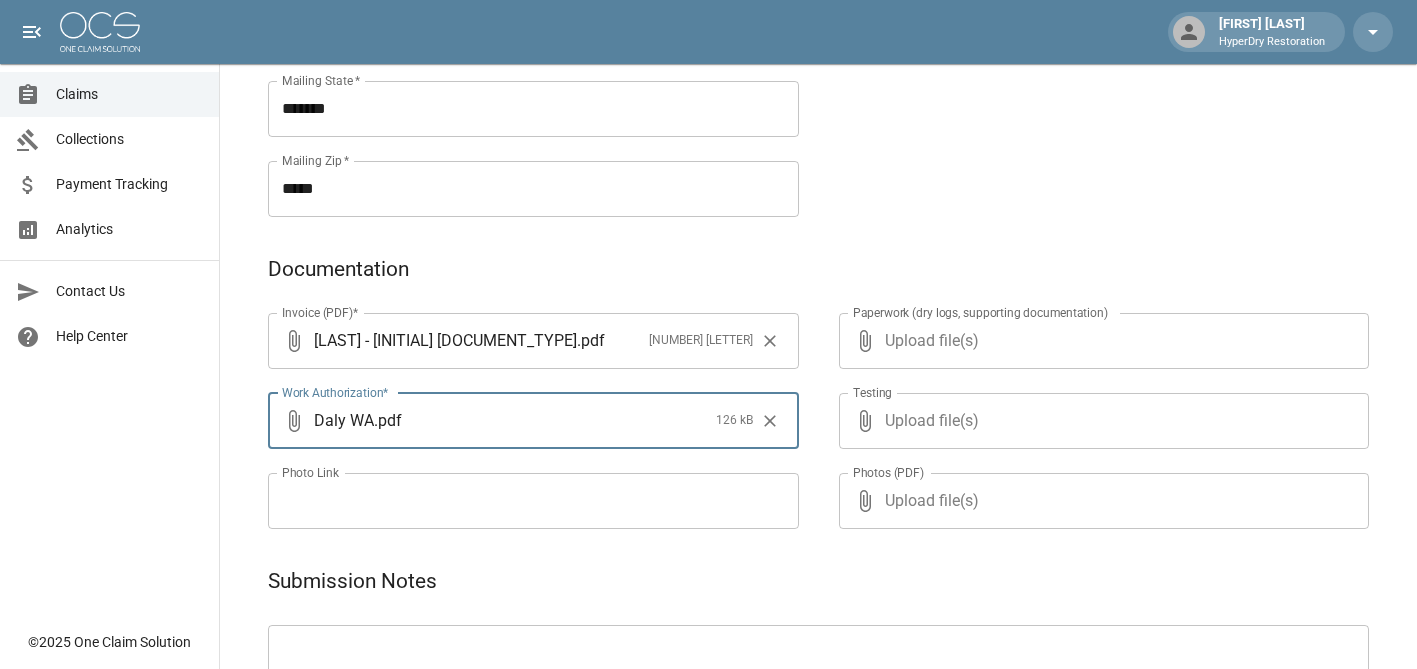 click on "Upload file(s)" at bounding box center [1100, 341] 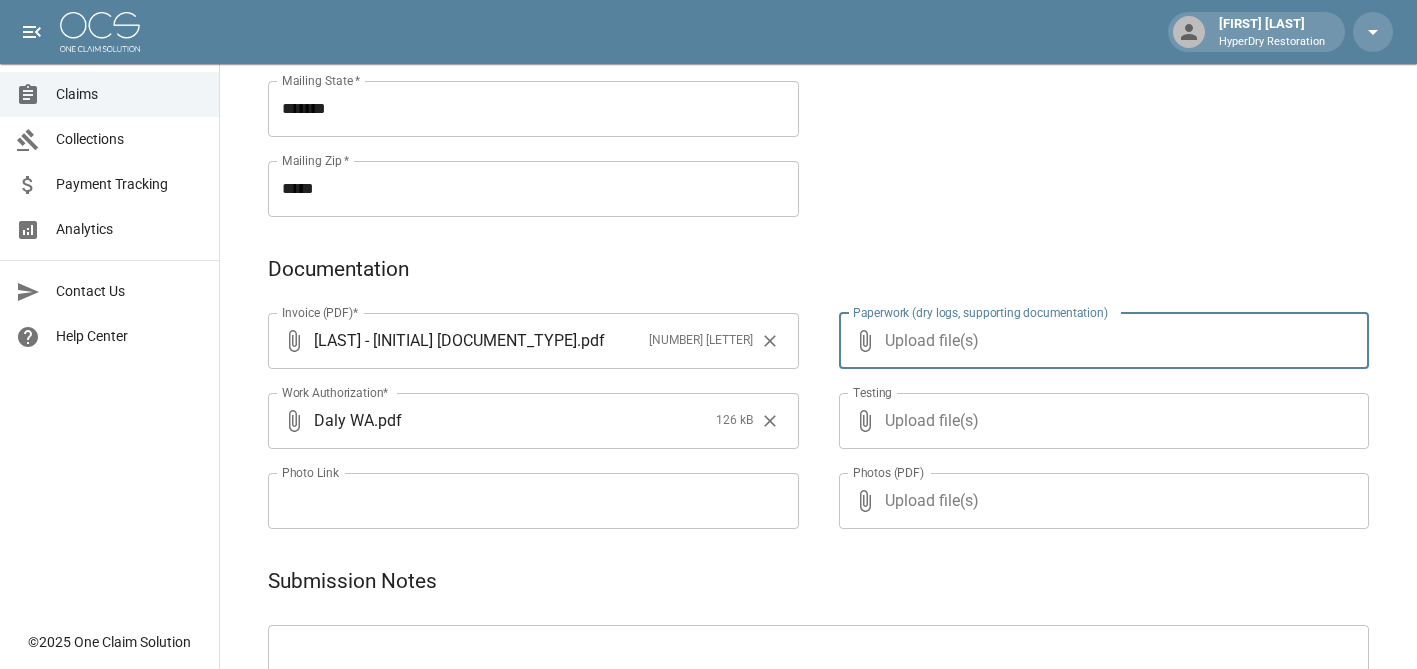 type on "**********" 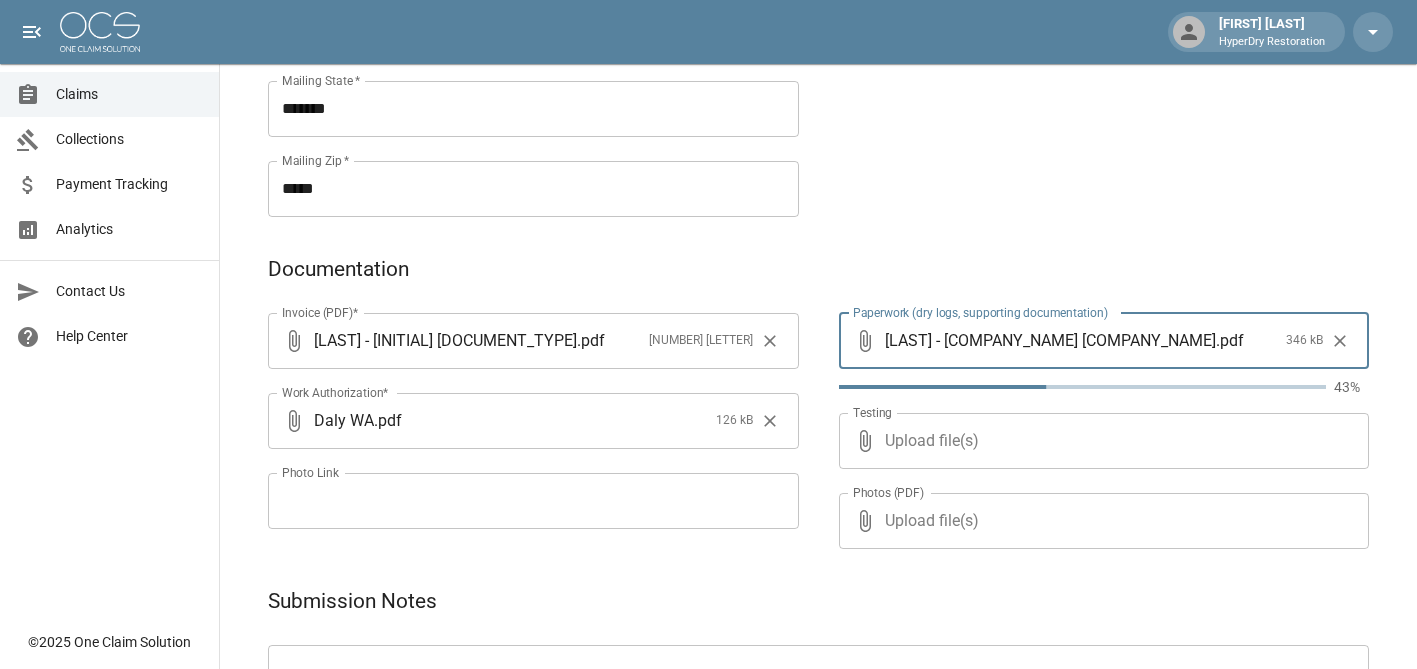 click on "Upload file(s)" at bounding box center (1100, 441) 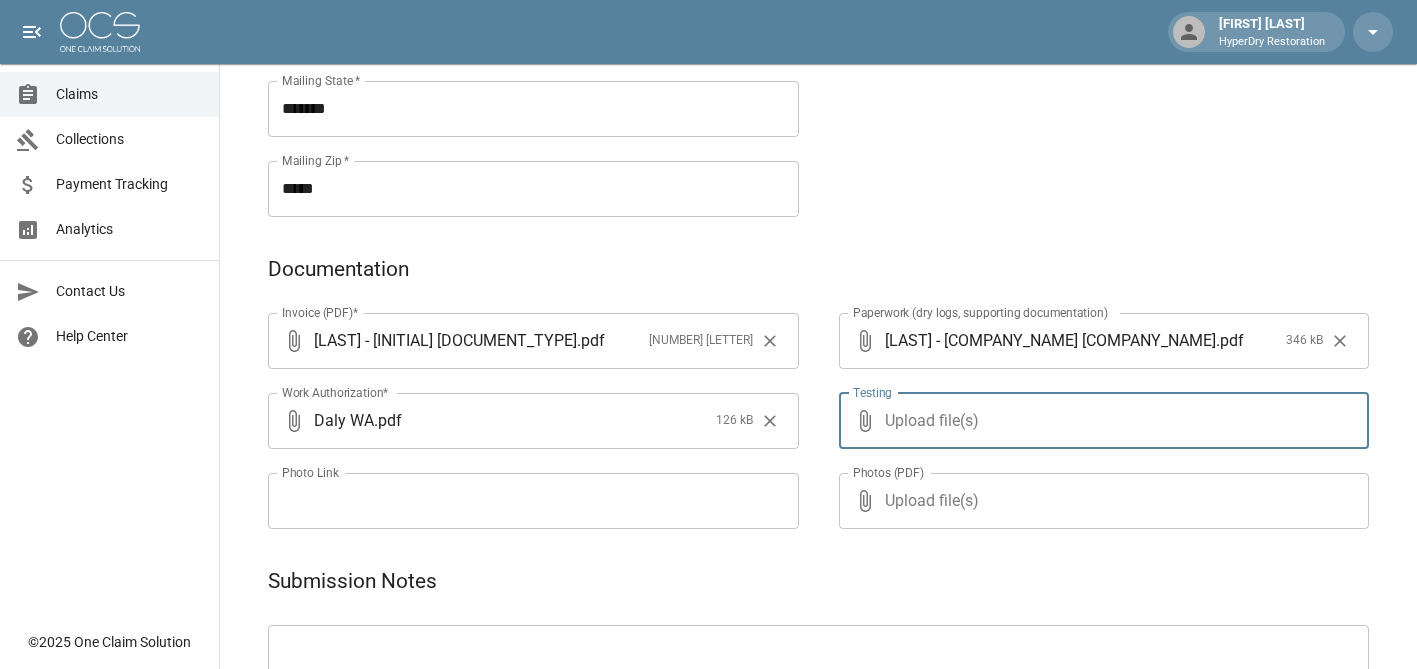 click on "Upload file(s)" at bounding box center [1100, 421] 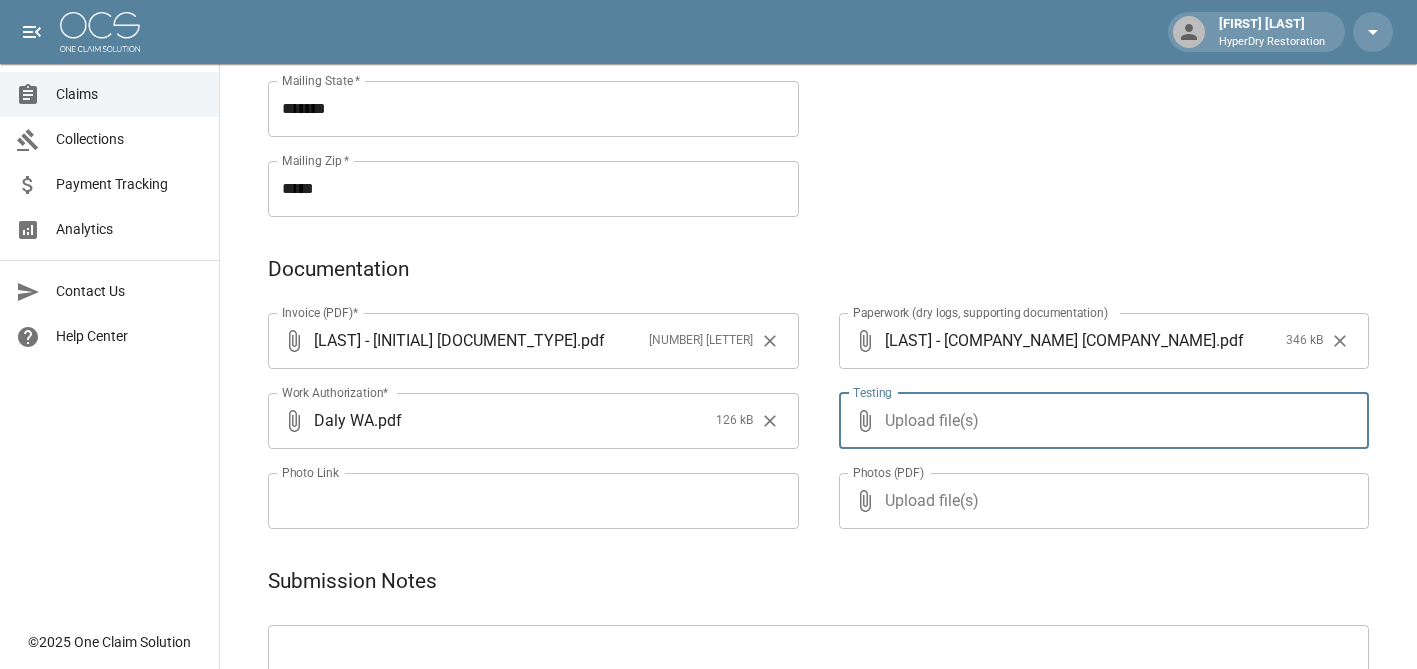 type on "**********" 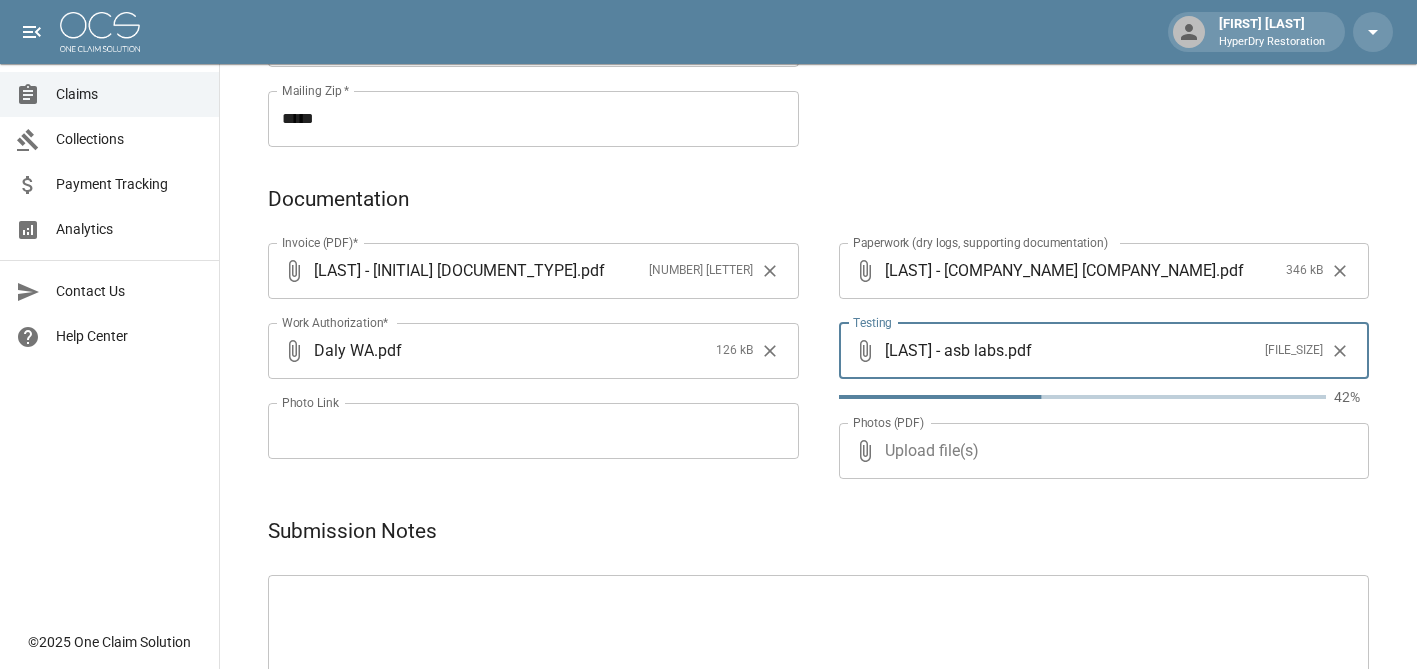 scroll, scrollTop: 1055, scrollLeft: 0, axis: vertical 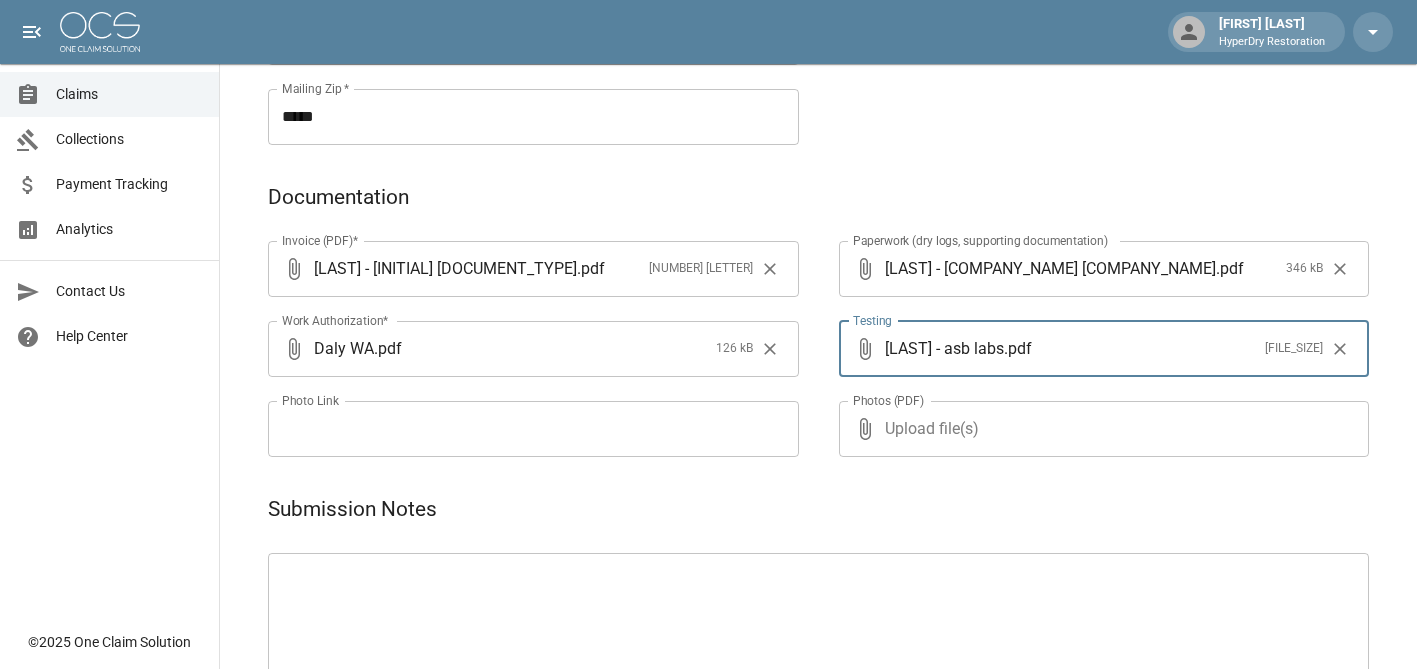 click on "Upload file(s)" at bounding box center (1100, 429) 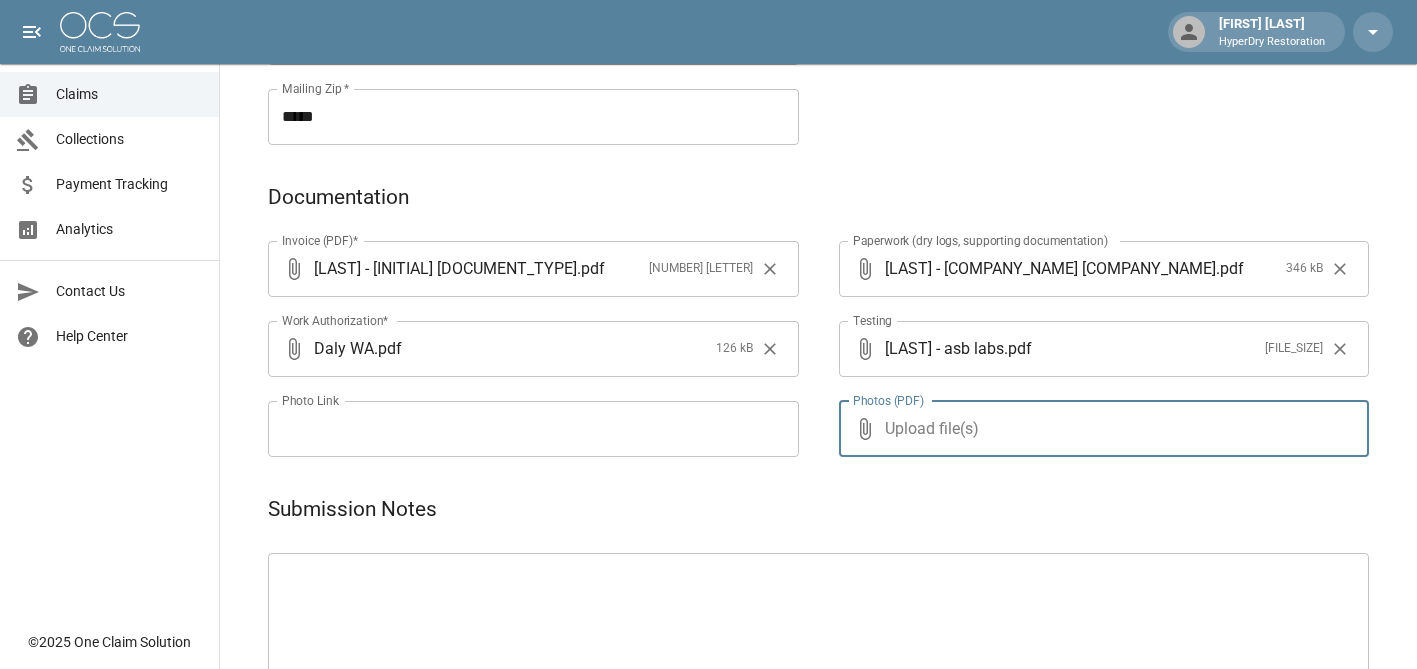 type on "**********" 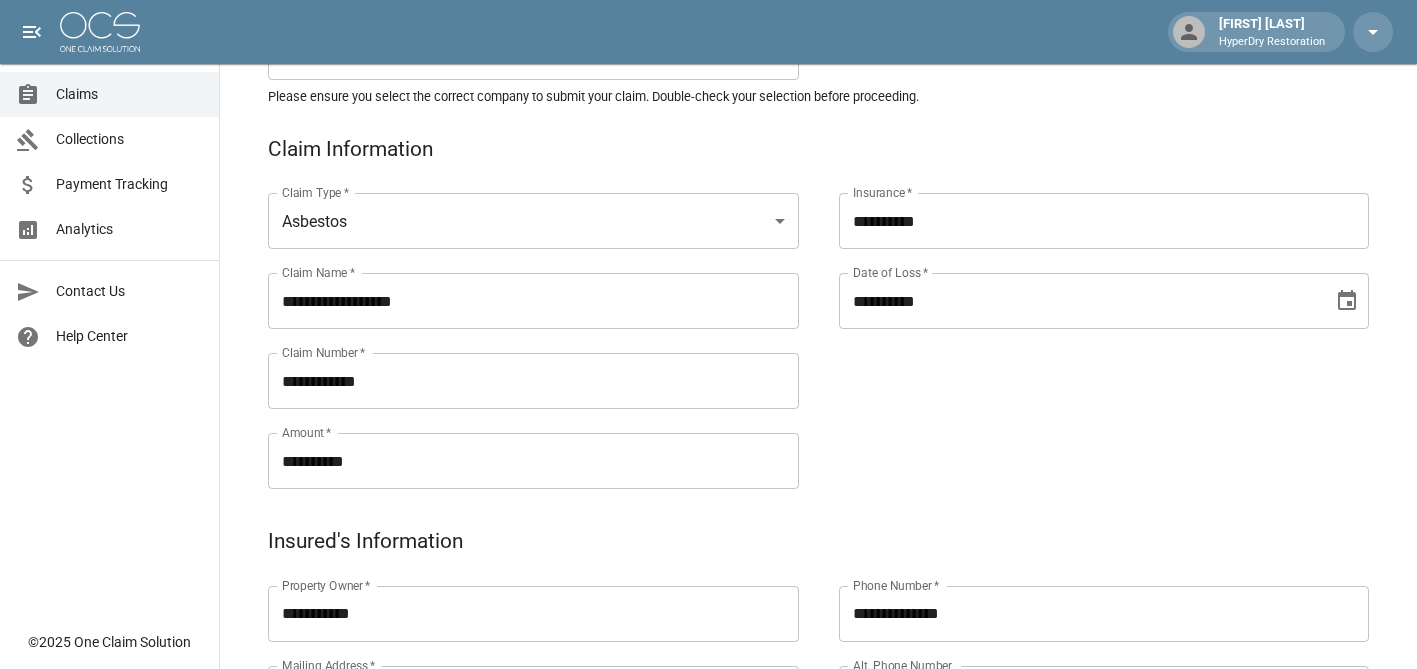scroll, scrollTop: 247, scrollLeft: 0, axis: vertical 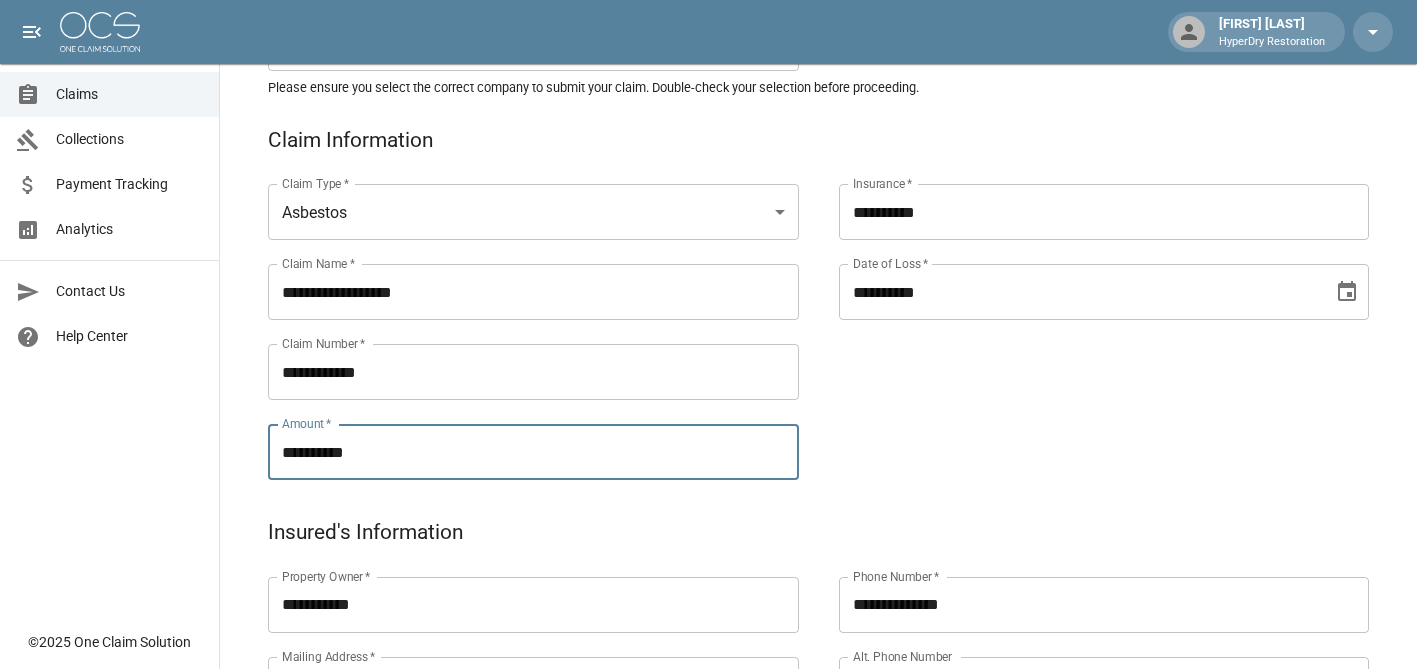 drag, startPoint x: 439, startPoint y: 454, endPoint x: 206, endPoint y: 458, distance: 233.03433 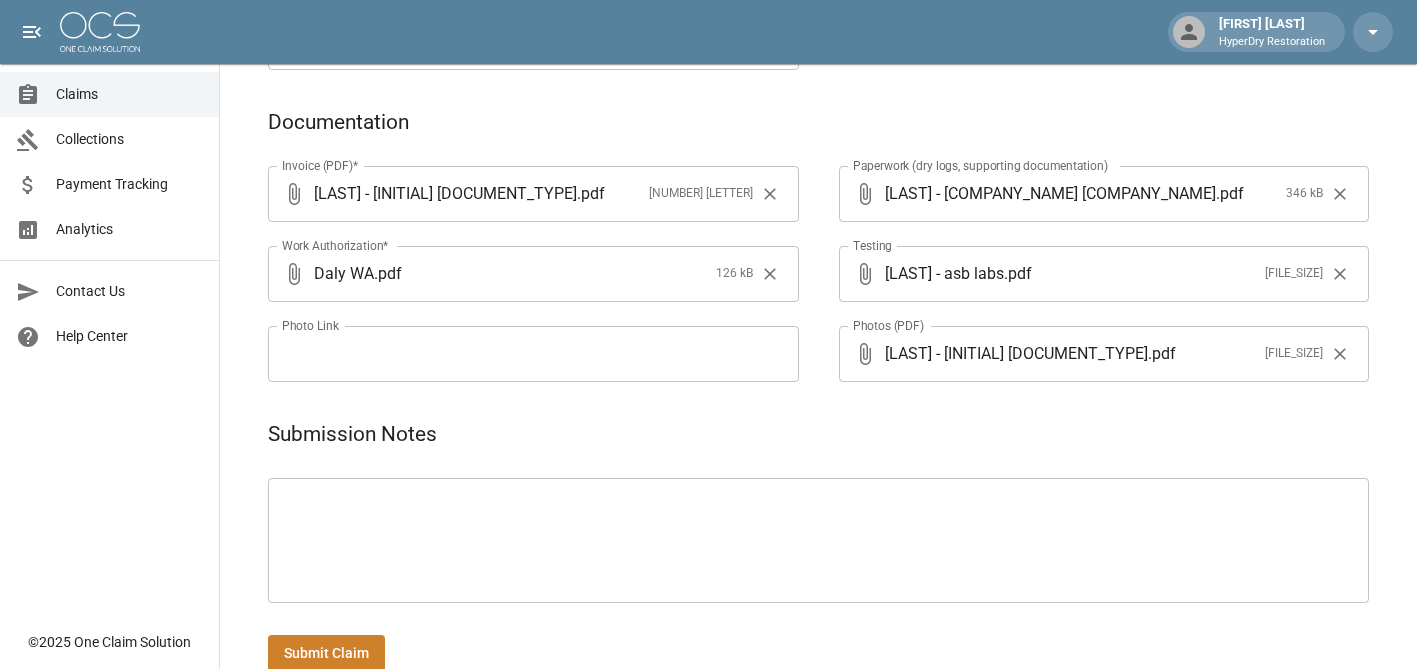 scroll, scrollTop: 1172, scrollLeft: 0, axis: vertical 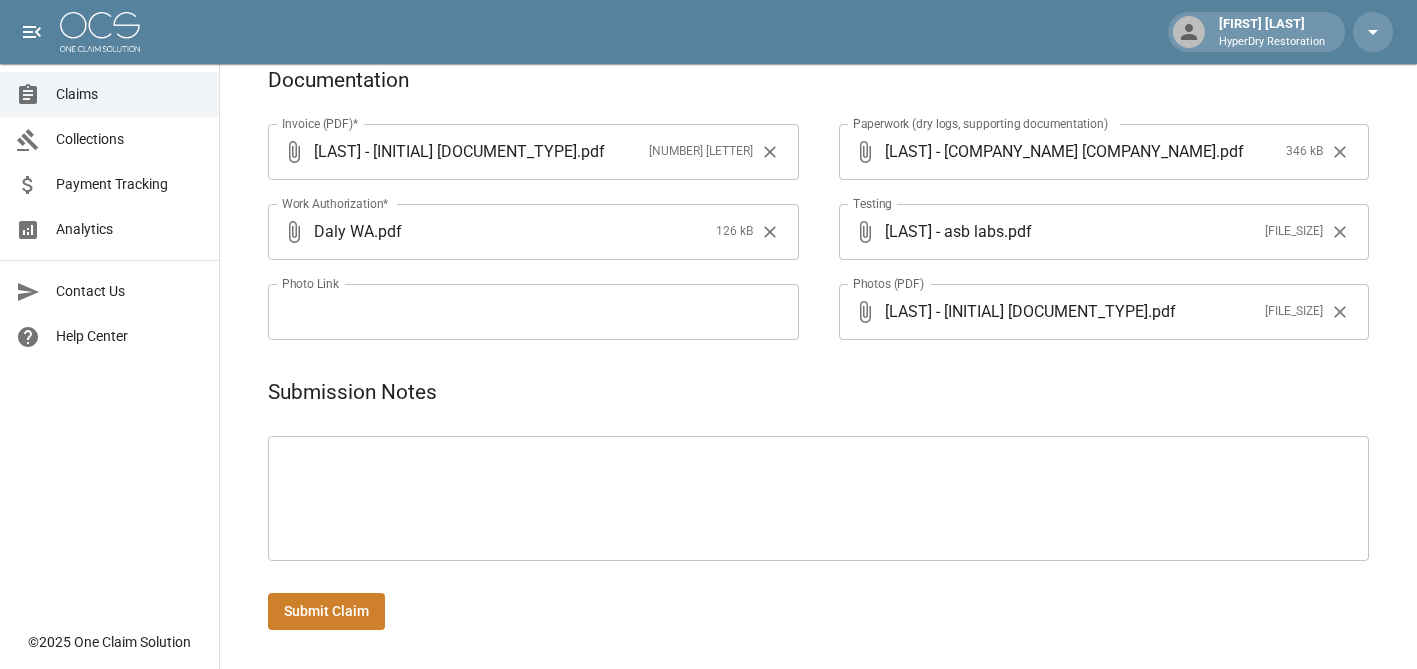 click on "Submit Claim" at bounding box center [326, 611] 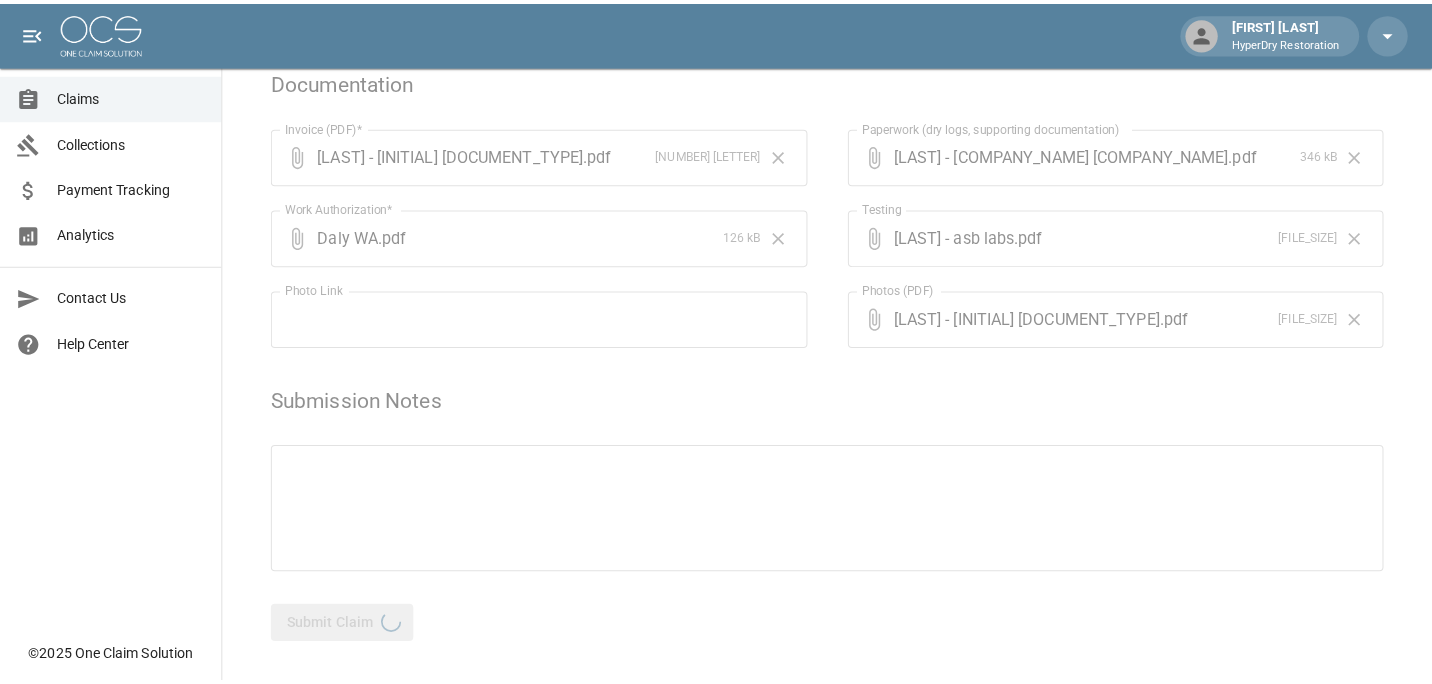 scroll, scrollTop: 0, scrollLeft: 0, axis: both 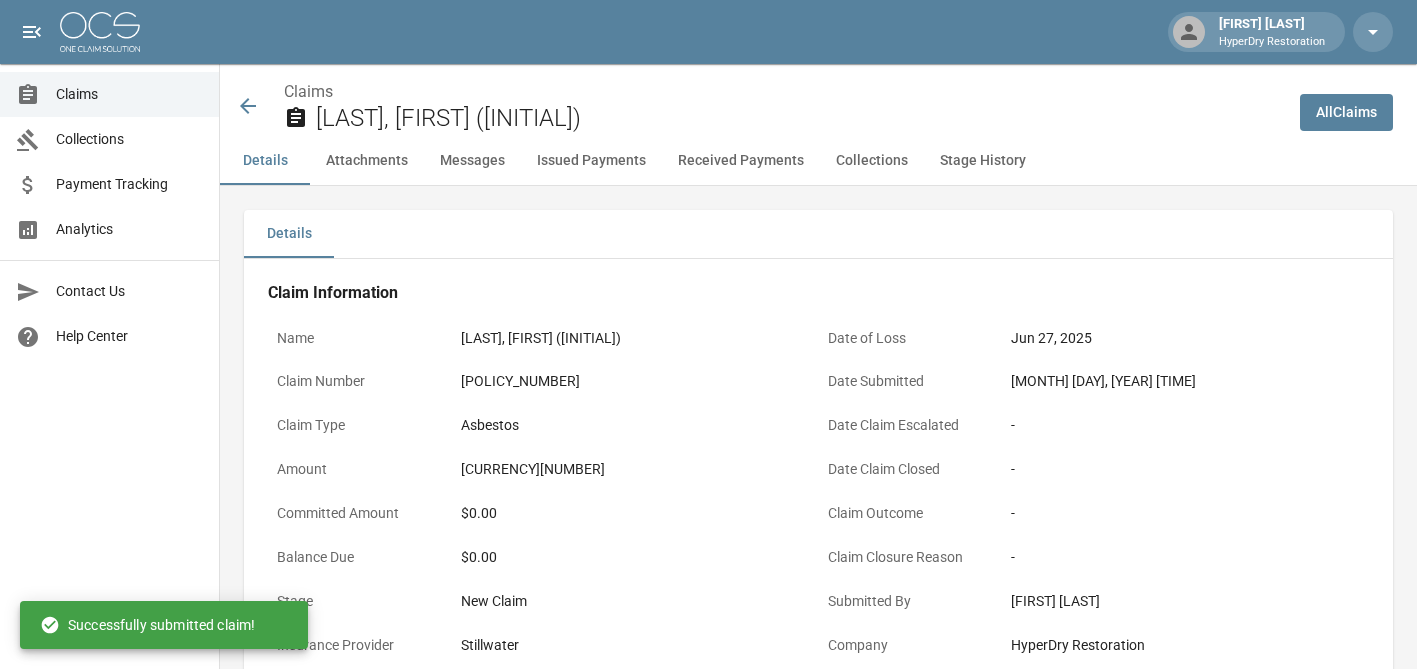 click on "Claims" at bounding box center [129, 94] 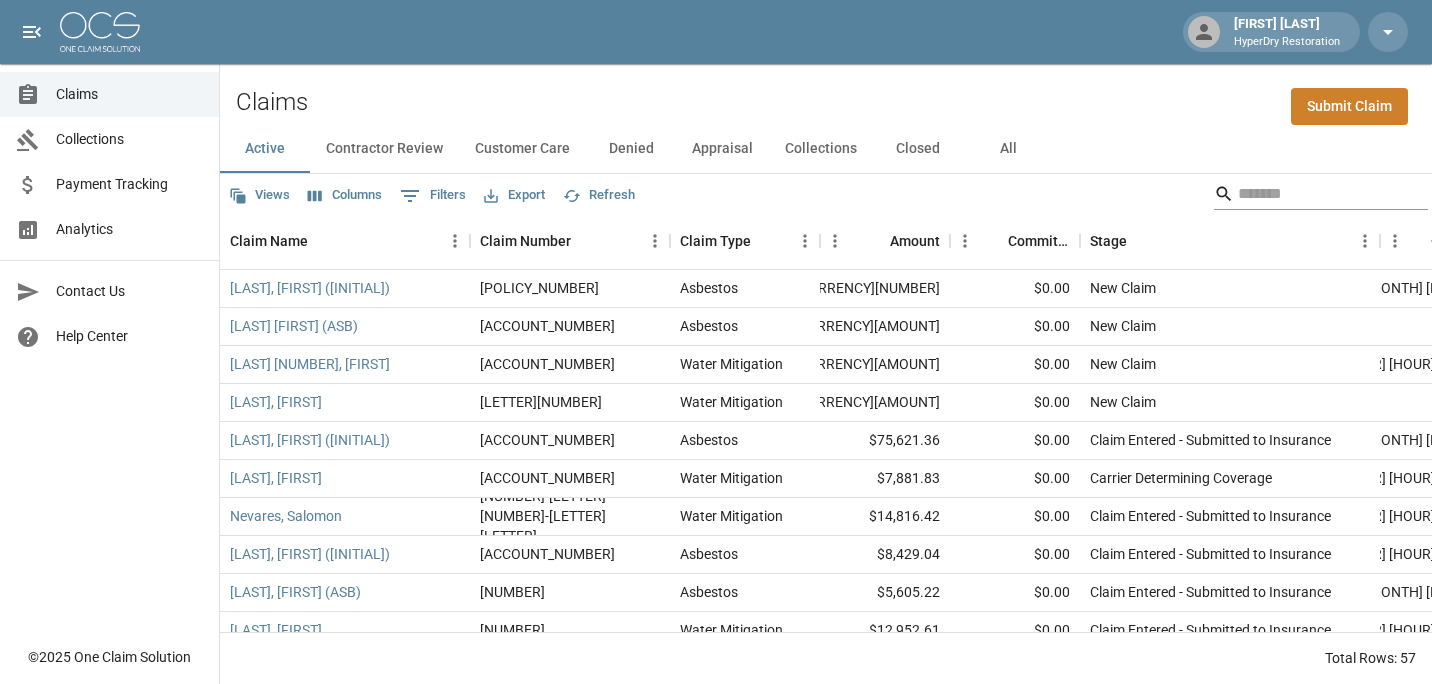 click at bounding box center [1318, 194] 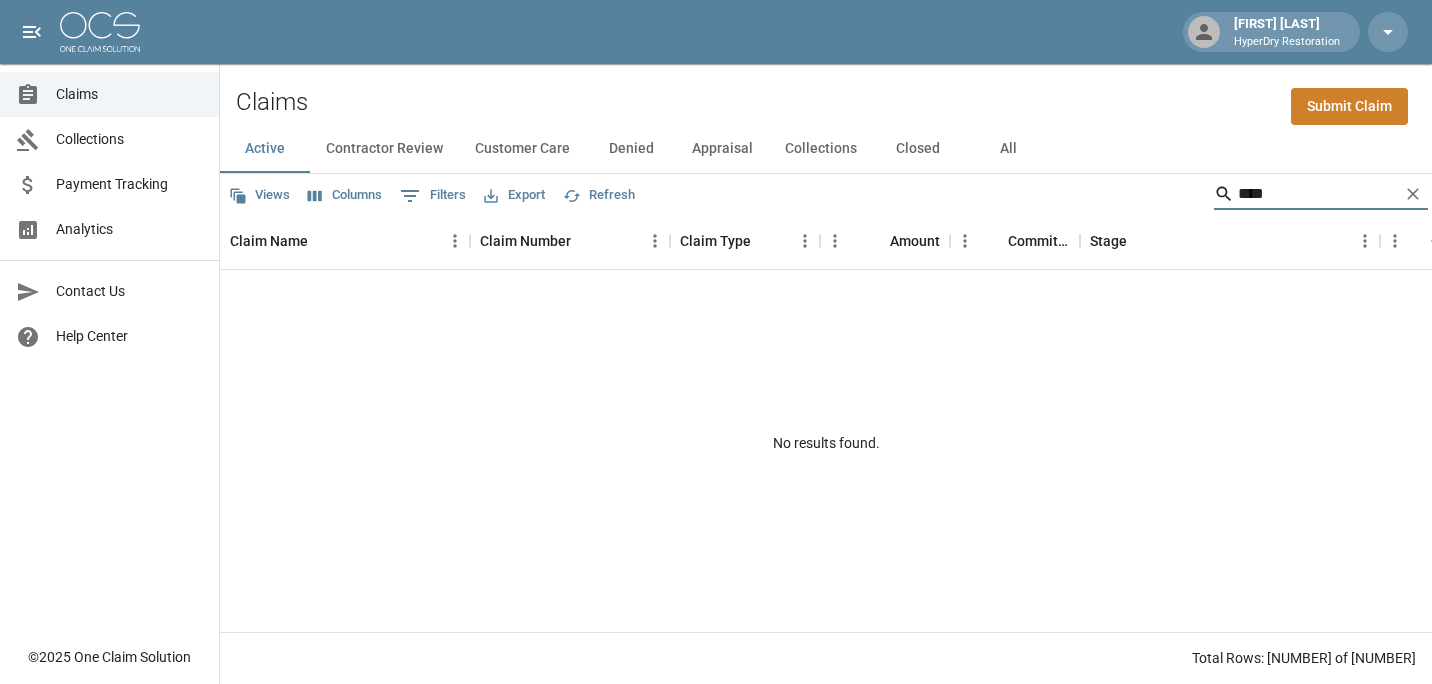type on "****" 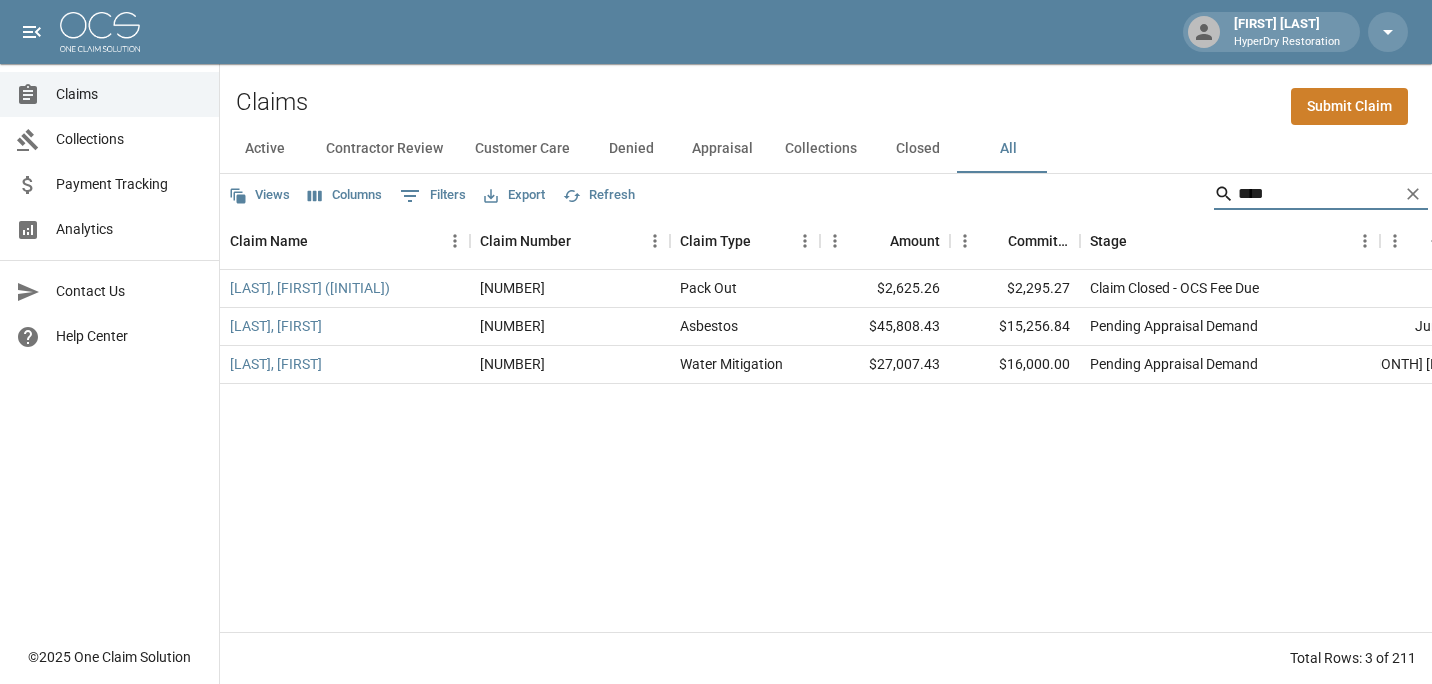 drag, startPoint x: 1263, startPoint y: 195, endPoint x: 1183, endPoint y: 191, distance: 80.09994 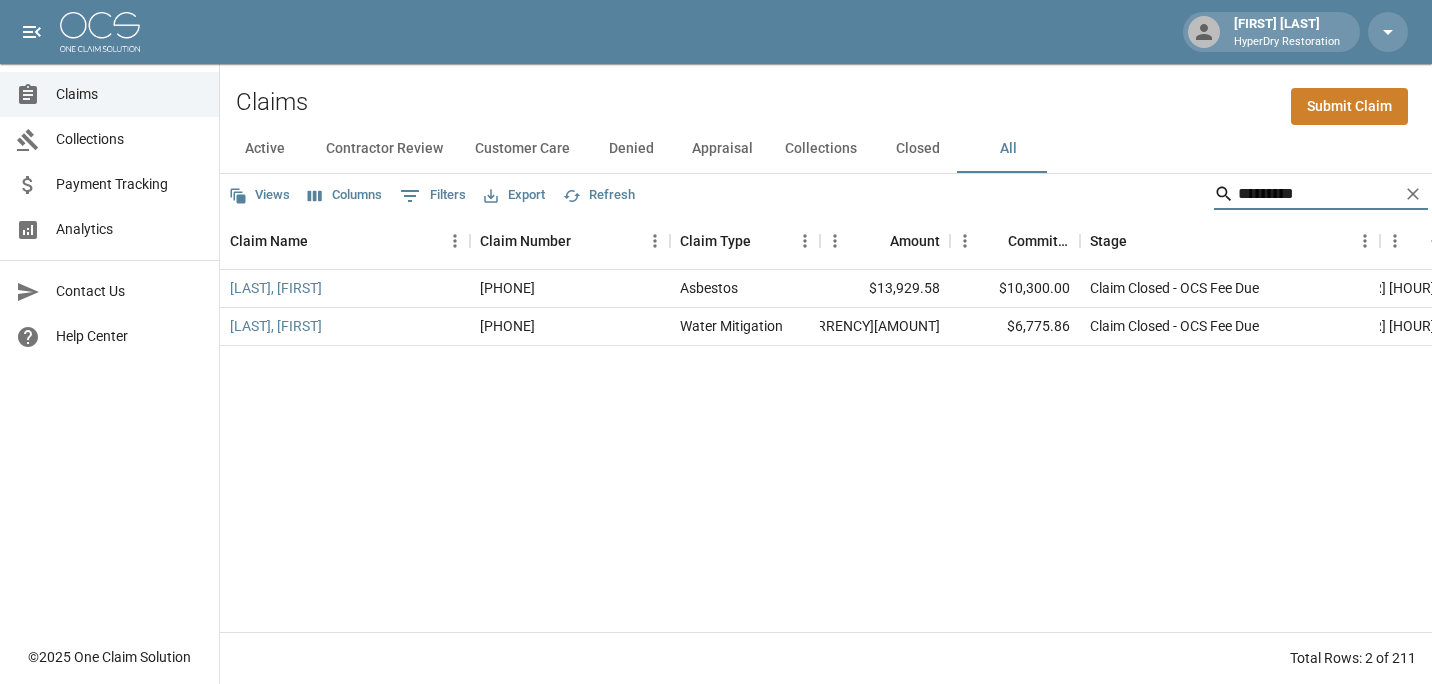 click on "[LAST], [FIRST] [PHONE] [CLAIM_TYPE] [AMOUNT] [AMOUNT] [STATUS] [DATE] [TIME] HyperDry Restoration [FIRST] [LAST] [PHONE] [CLAIM_TYPE] [AMOUNT] [AMOUNT] [STATUS] [DATE] [TIME] HyperDry Restoration [FIRST]" at bounding box center [1155, 451] 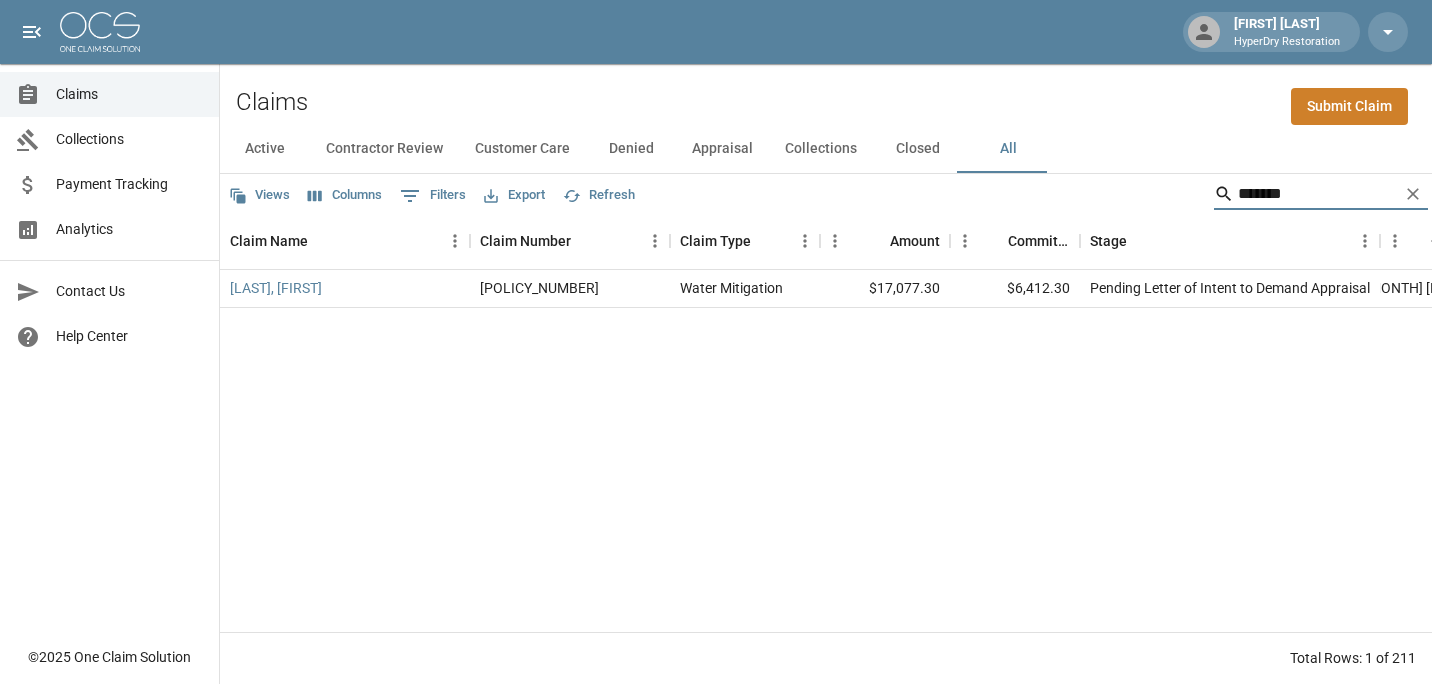 type on "*******" 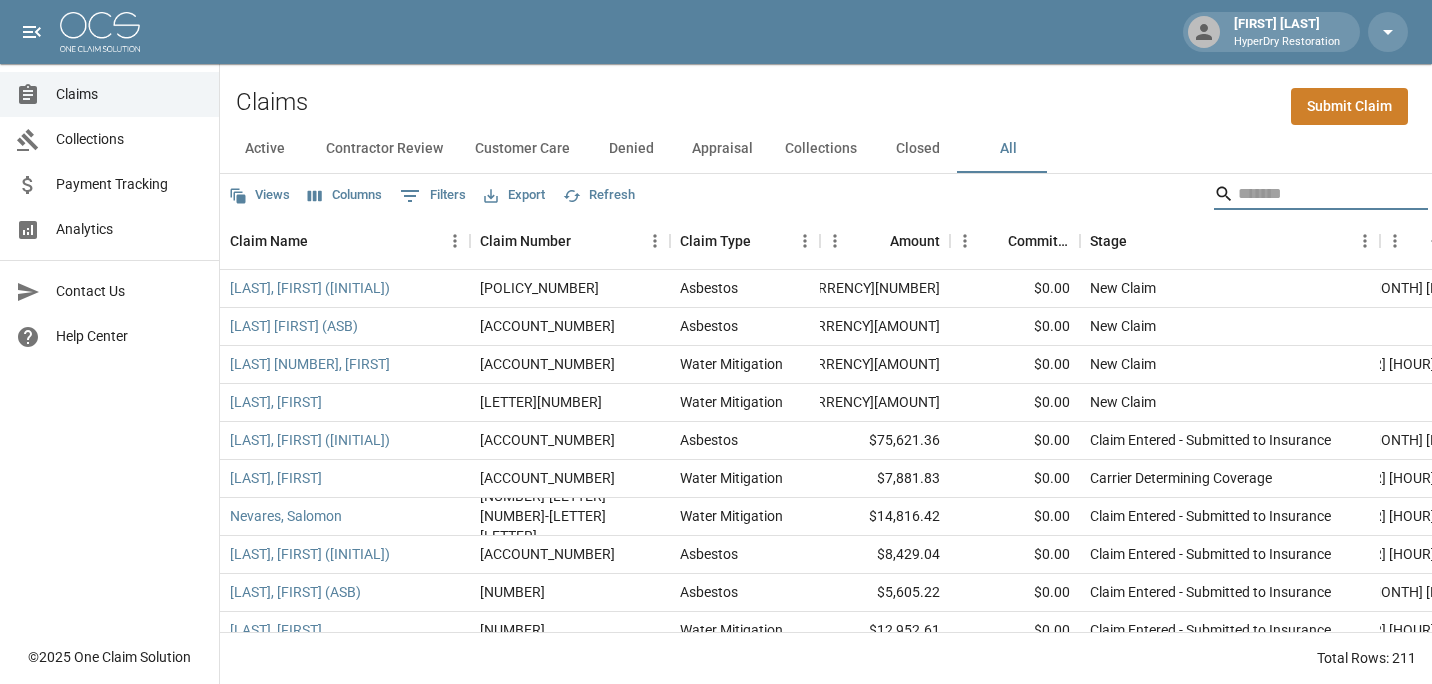 click at bounding box center (1318, 194) 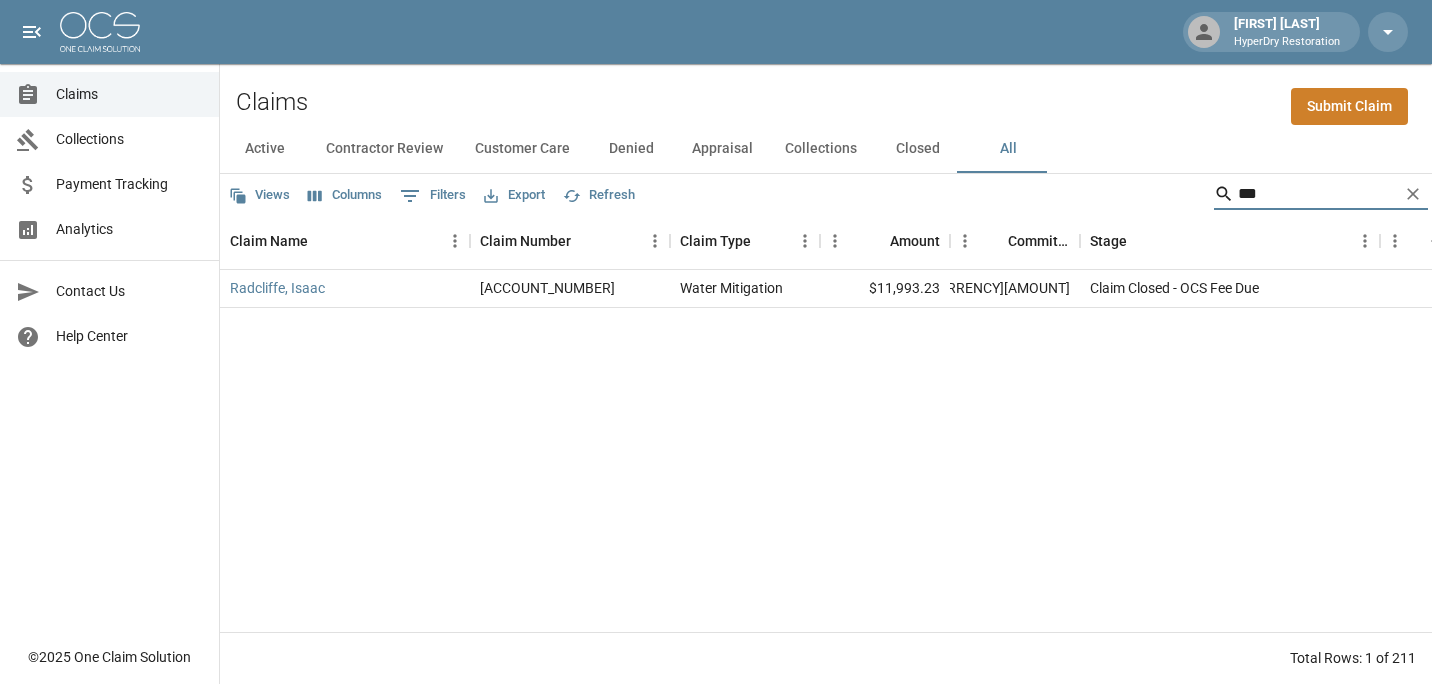 type on "***" 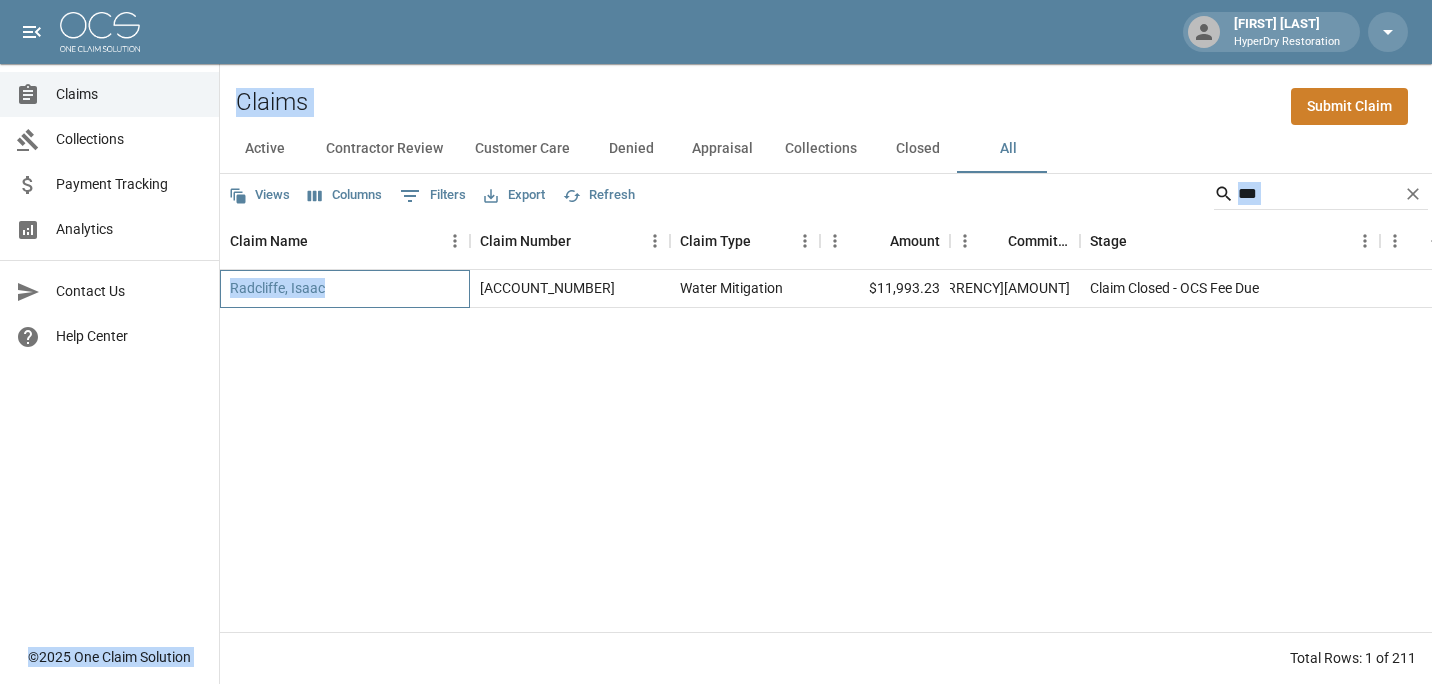 drag, startPoint x: 345, startPoint y: 290, endPoint x: 211, endPoint y: 299, distance: 134.3019 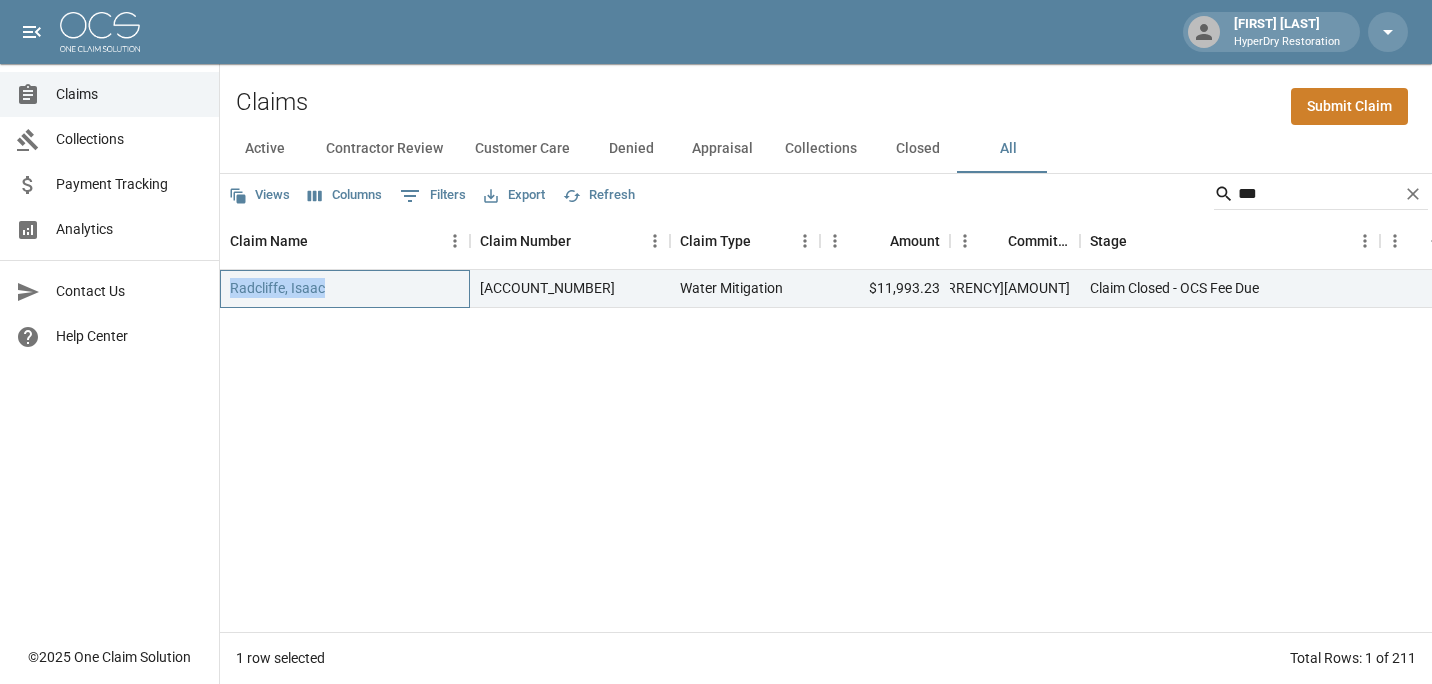 drag, startPoint x: 324, startPoint y: 290, endPoint x: 228, endPoint y: 293, distance: 96.04687 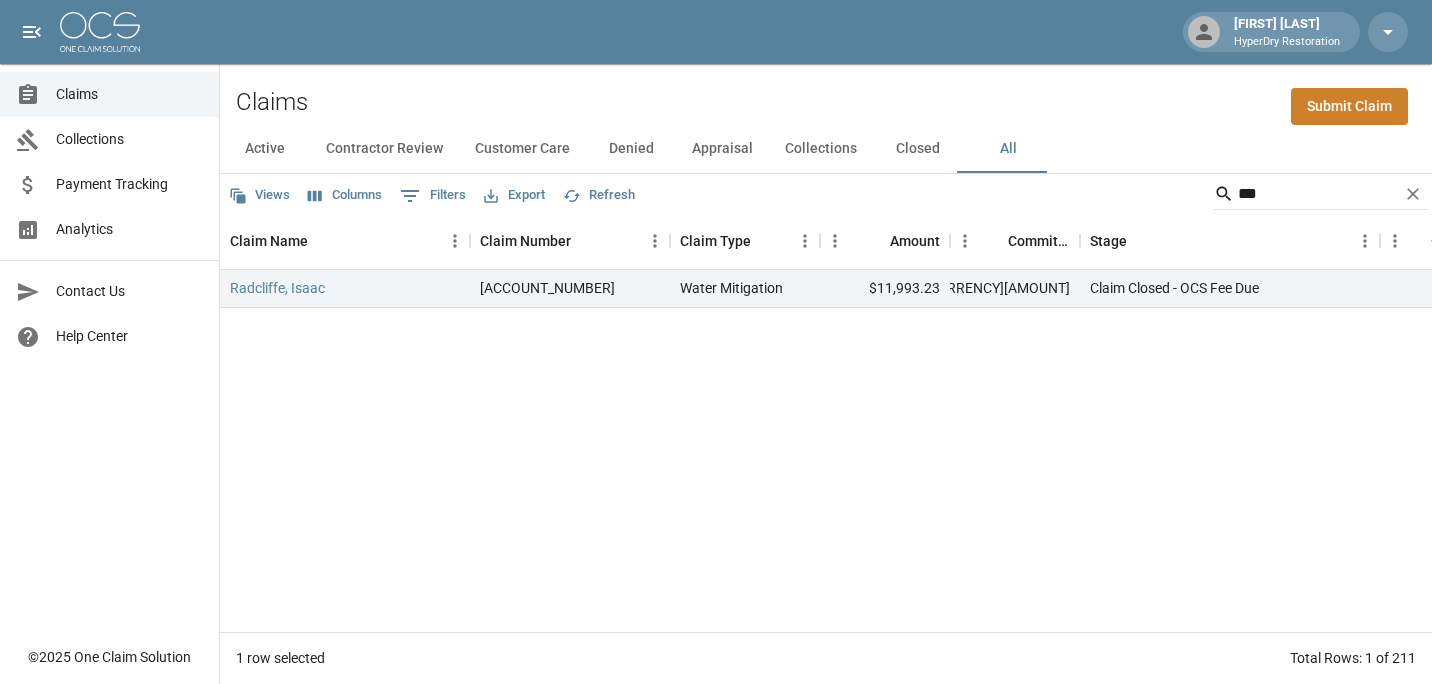 drag, startPoint x: 923, startPoint y: 403, endPoint x: 774, endPoint y: 364, distance: 154.01949 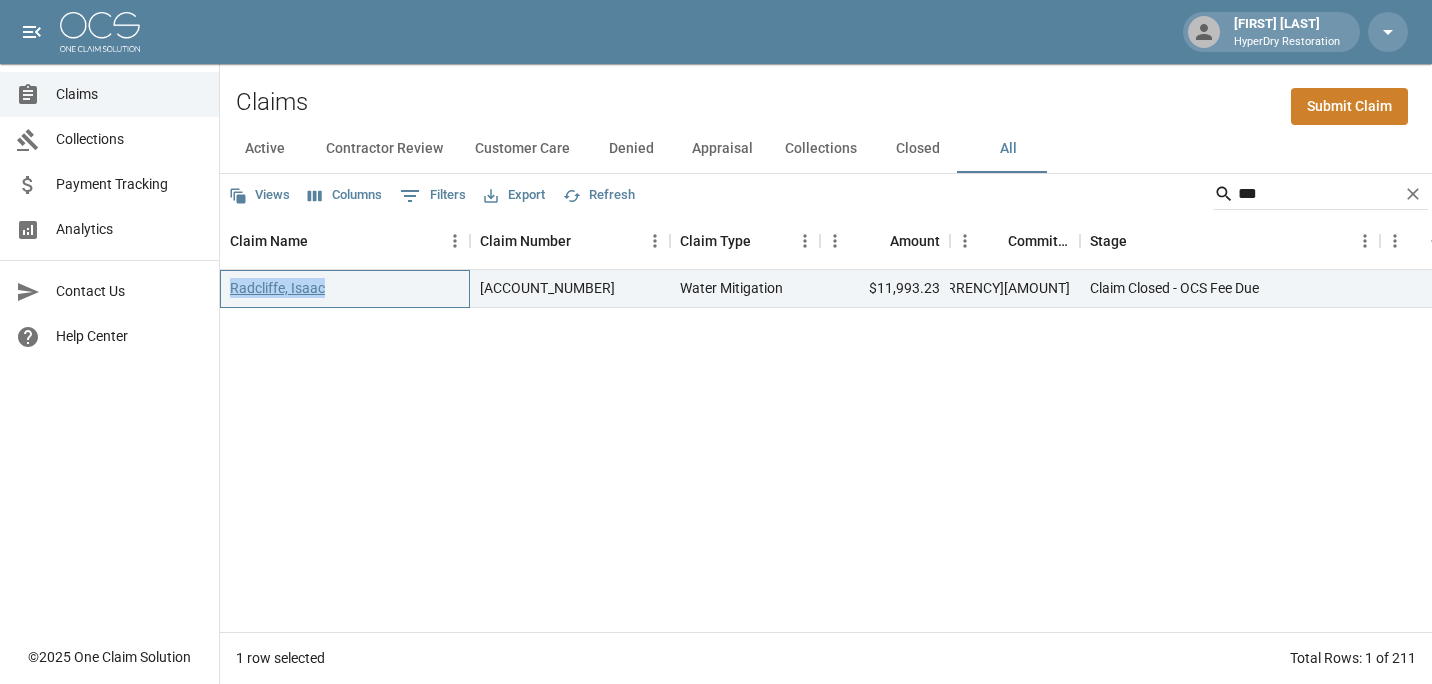 drag, startPoint x: 368, startPoint y: 296, endPoint x: 231, endPoint y: 290, distance: 137.13132 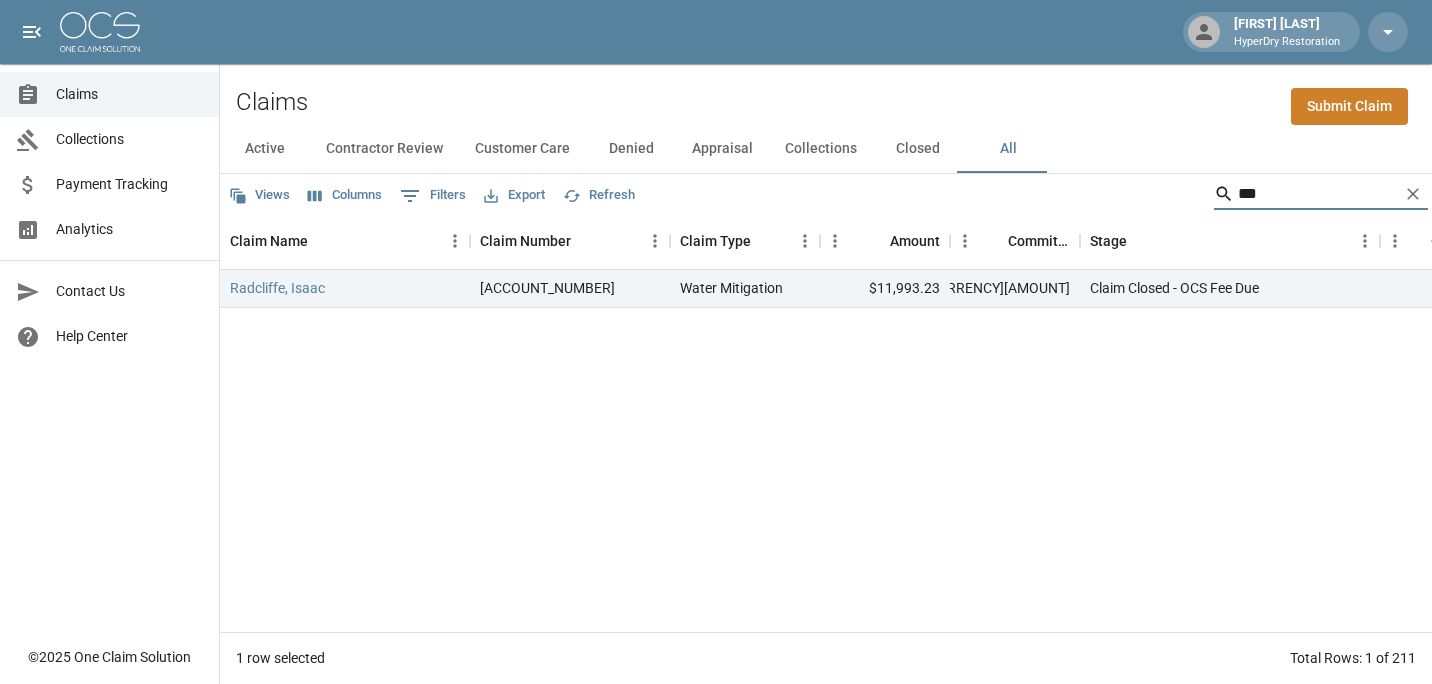 drag, startPoint x: 1237, startPoint y: 206, endPoint x: 1186, endPoint y: 193, distance: 52.63079 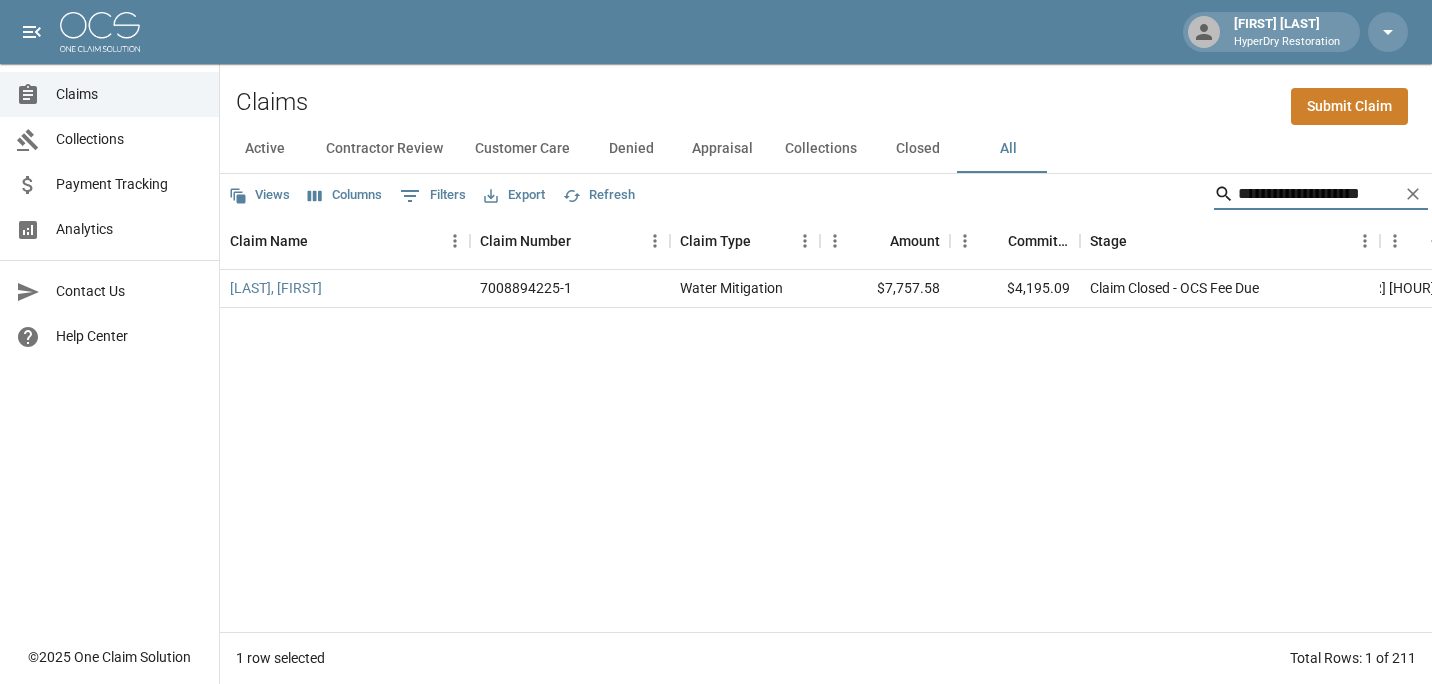 type on "**********" 